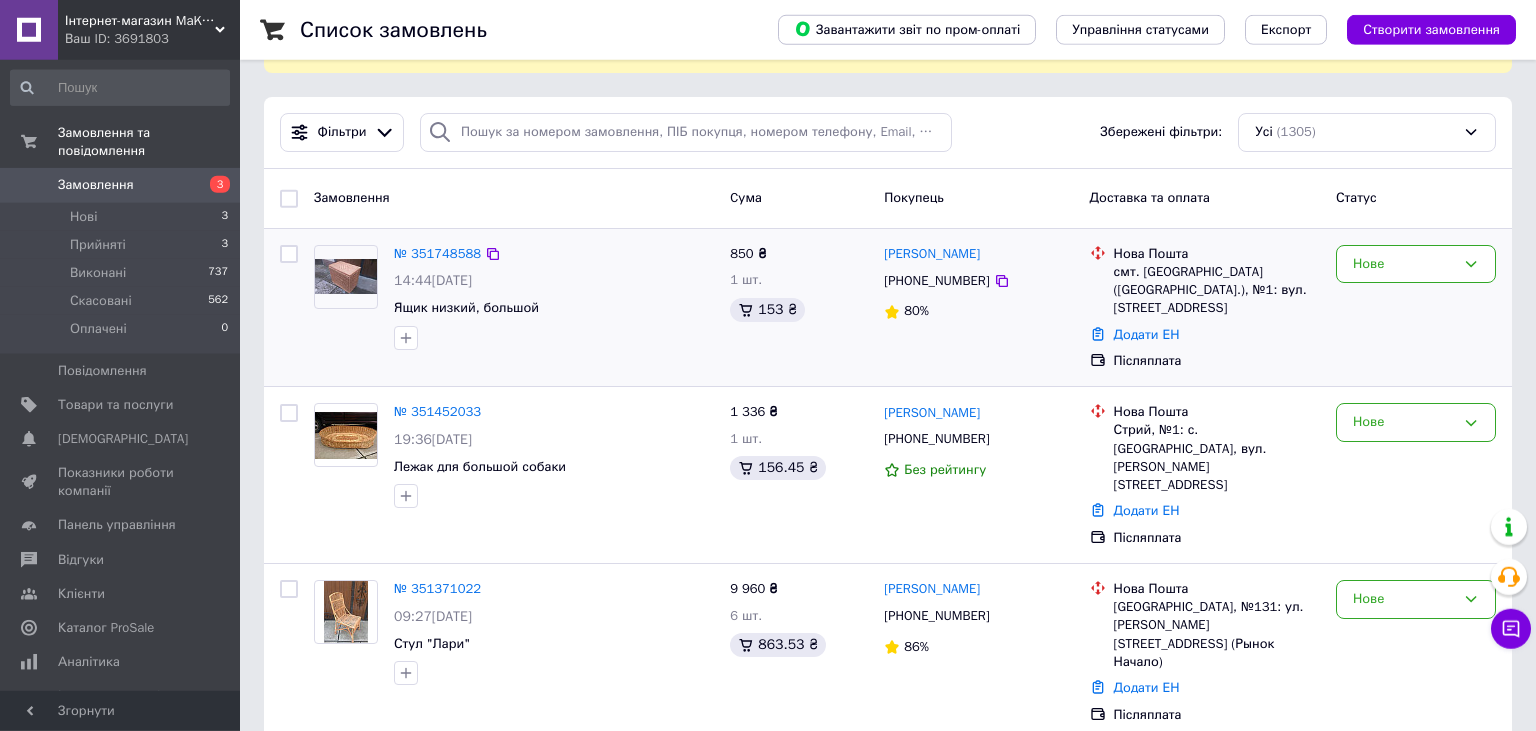 scroll, scrollTop: 211, scrollLeft: 0, axis: vertical 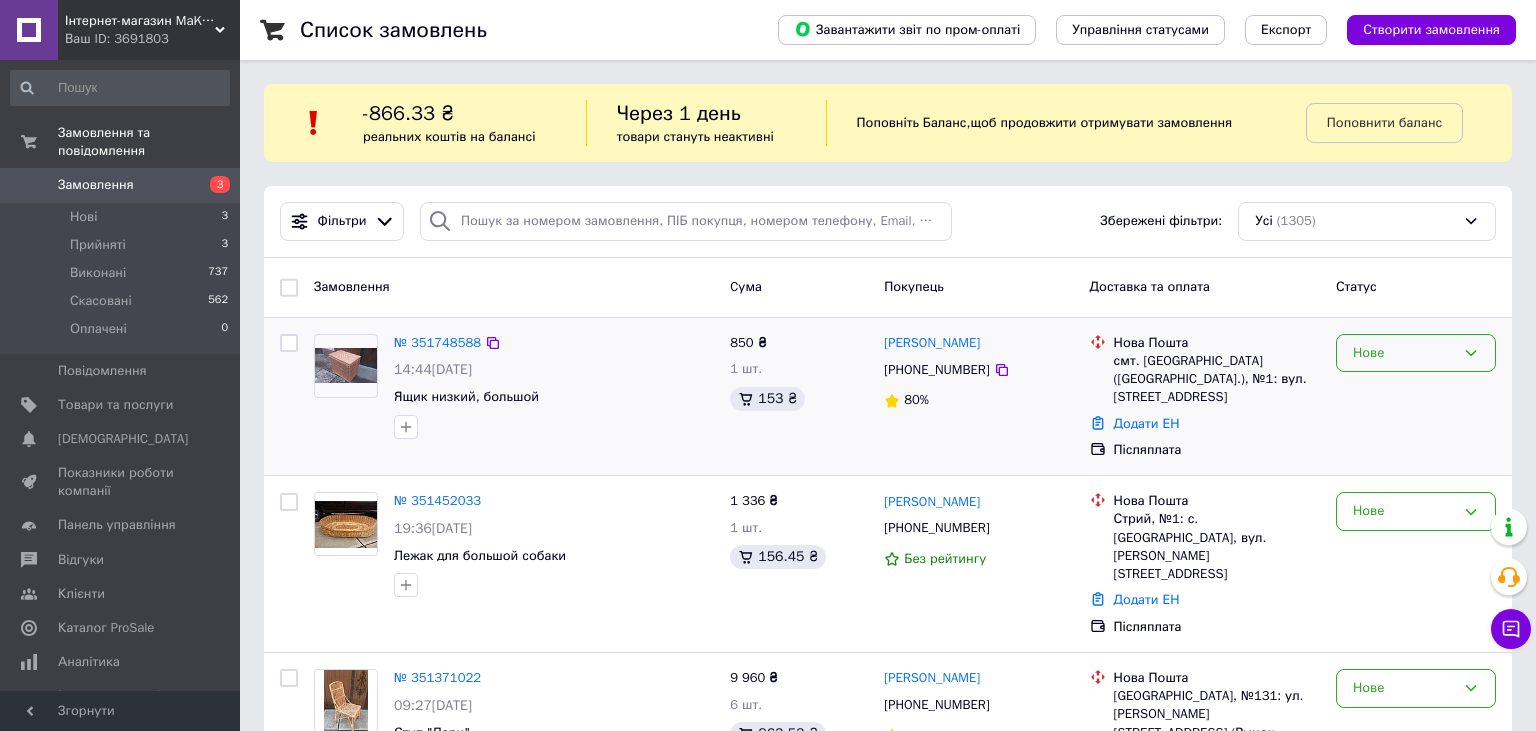 click on "Нове" at bounding box center [1404, 353] 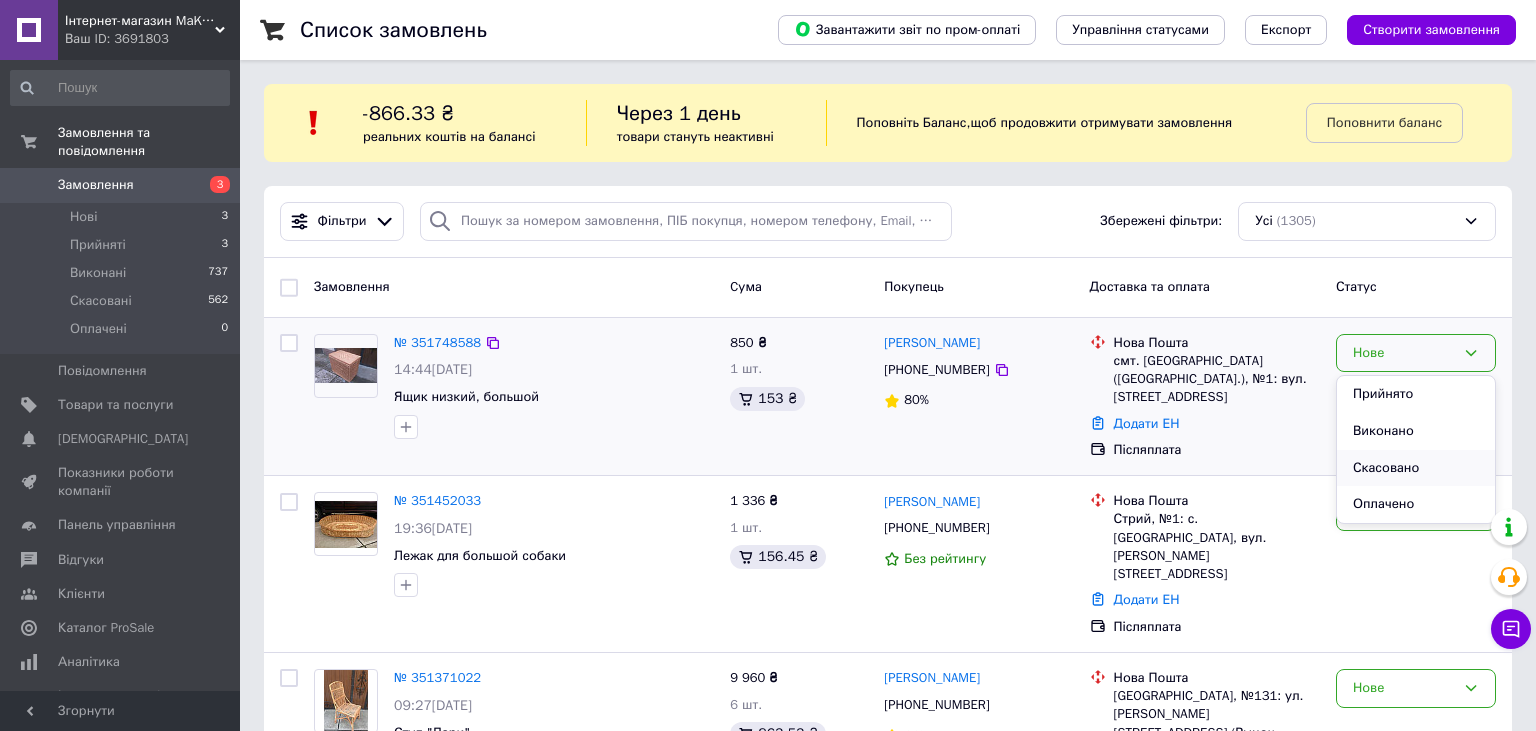 click on "Скасовано" at bounding box center [1416, 468] 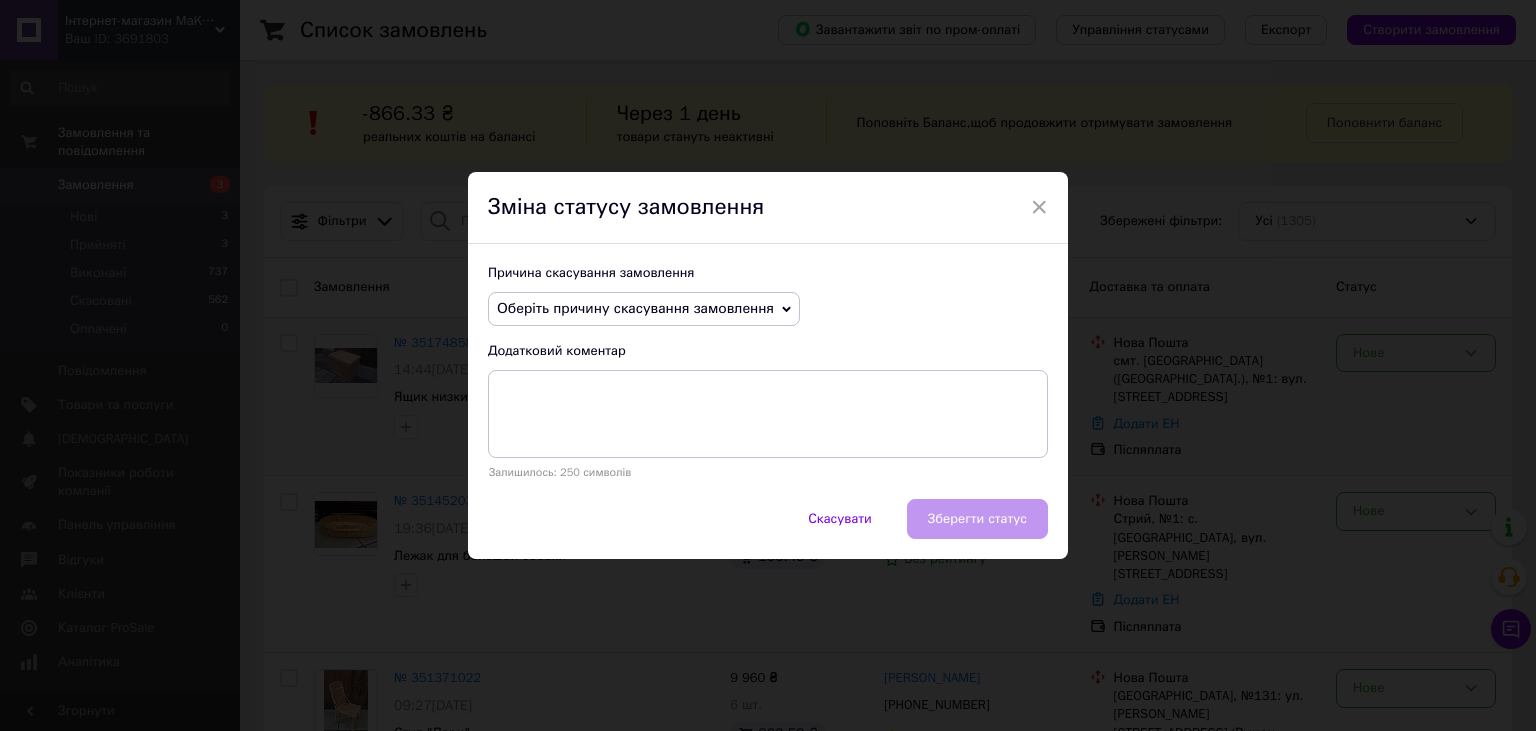 click on "Оберіть причину скасування замовлення" at bounding box center (635, 308) 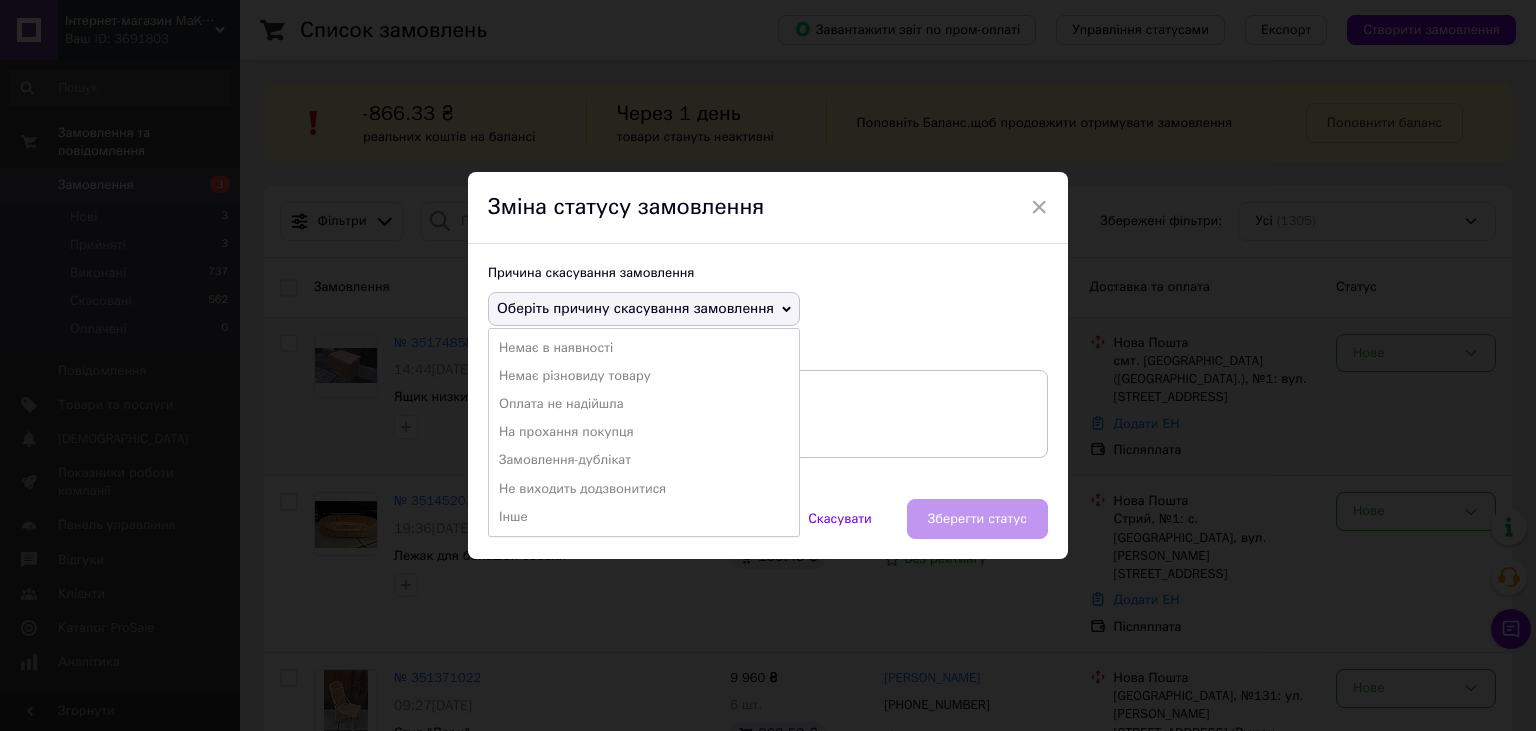 drag, startPoint x: 627, startPoint y: 494, endPoint x: 646, endPoint y: 490, distance: 19.416489 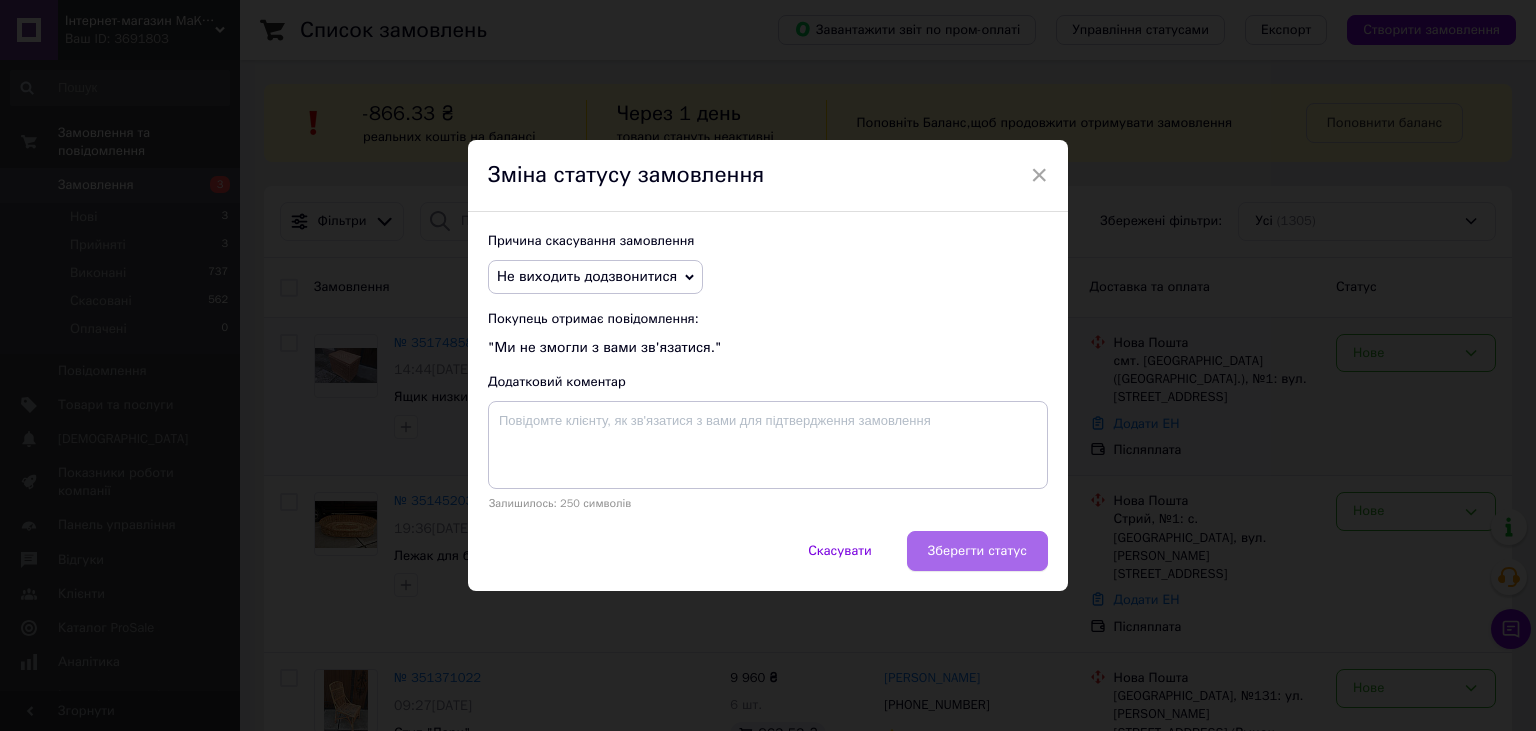 click on "Зберегти статус" at bounding box center [977, 551] 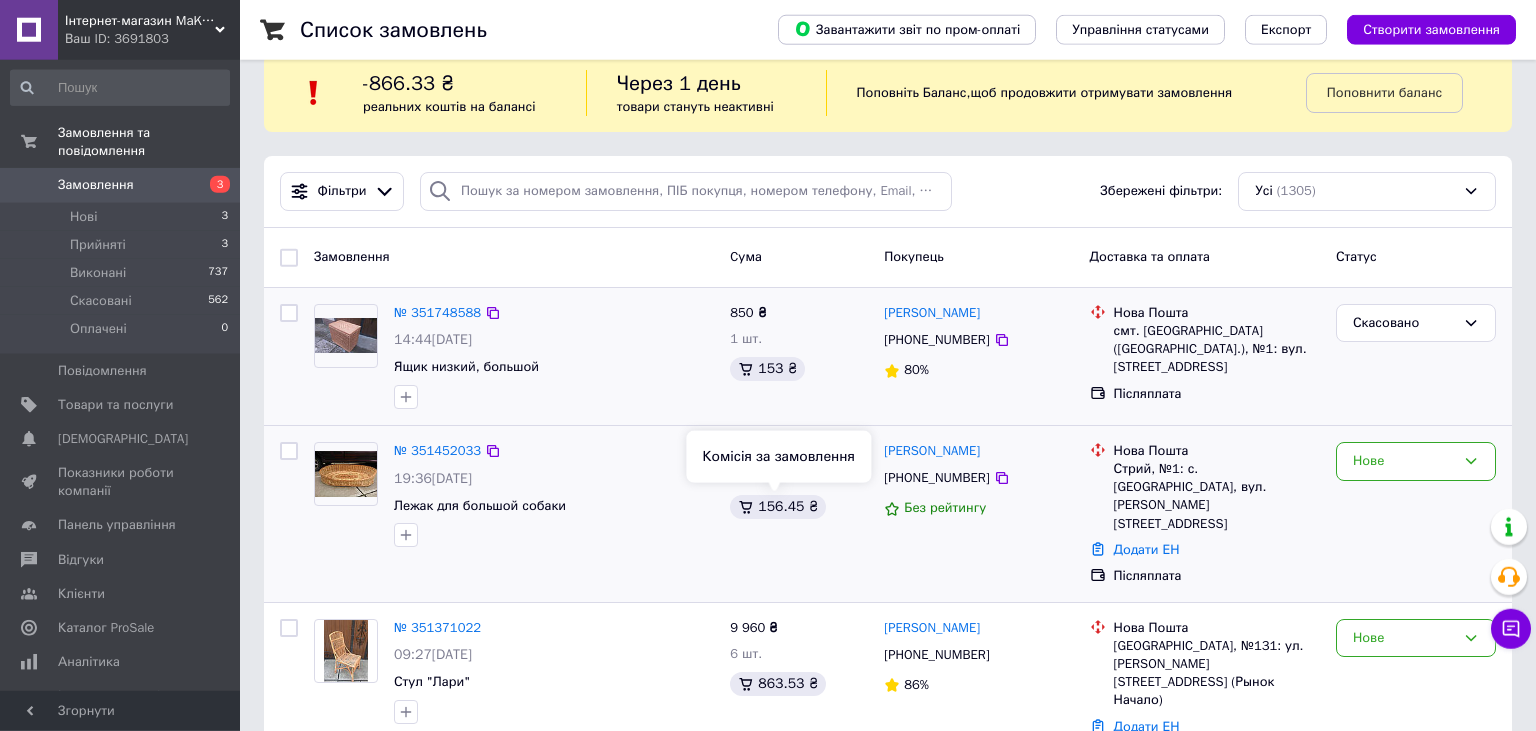 scroll, scrollTop: 0, scrollLeft: 0, axis: both 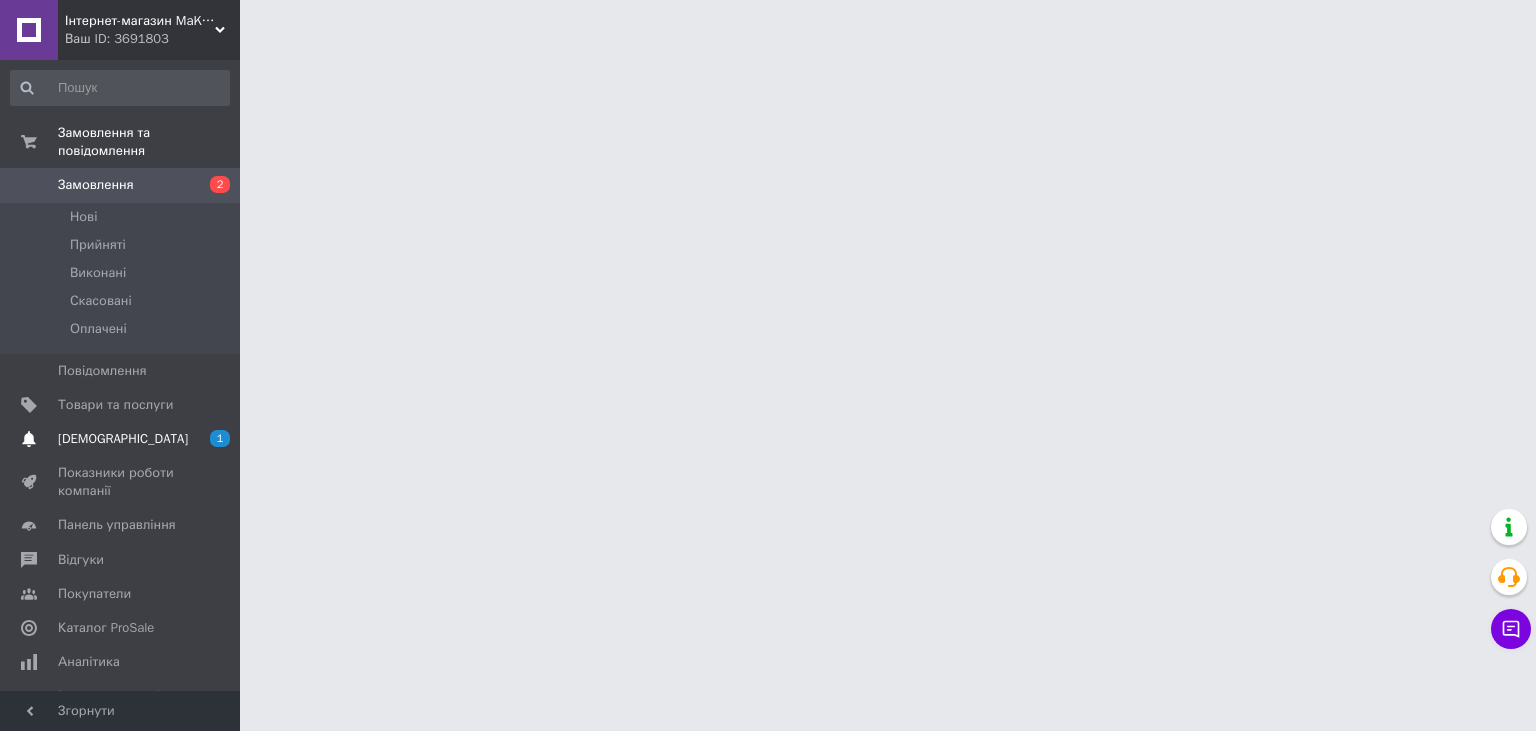 click on "[DEMOGRAPHIC_DATA]" at bounding box center [123, 439] 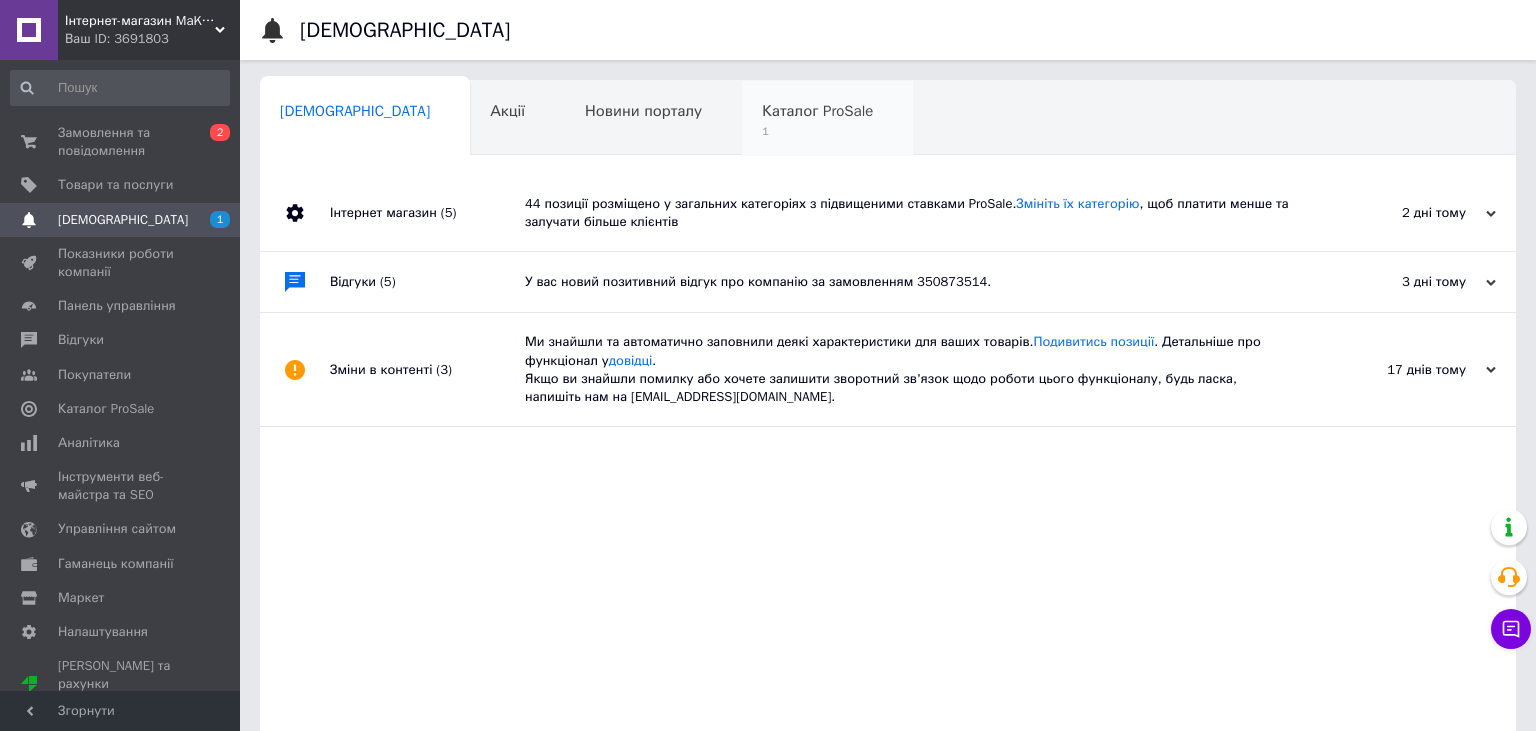click on "Каталог ProSale 1" at bounding box center (827, 119) 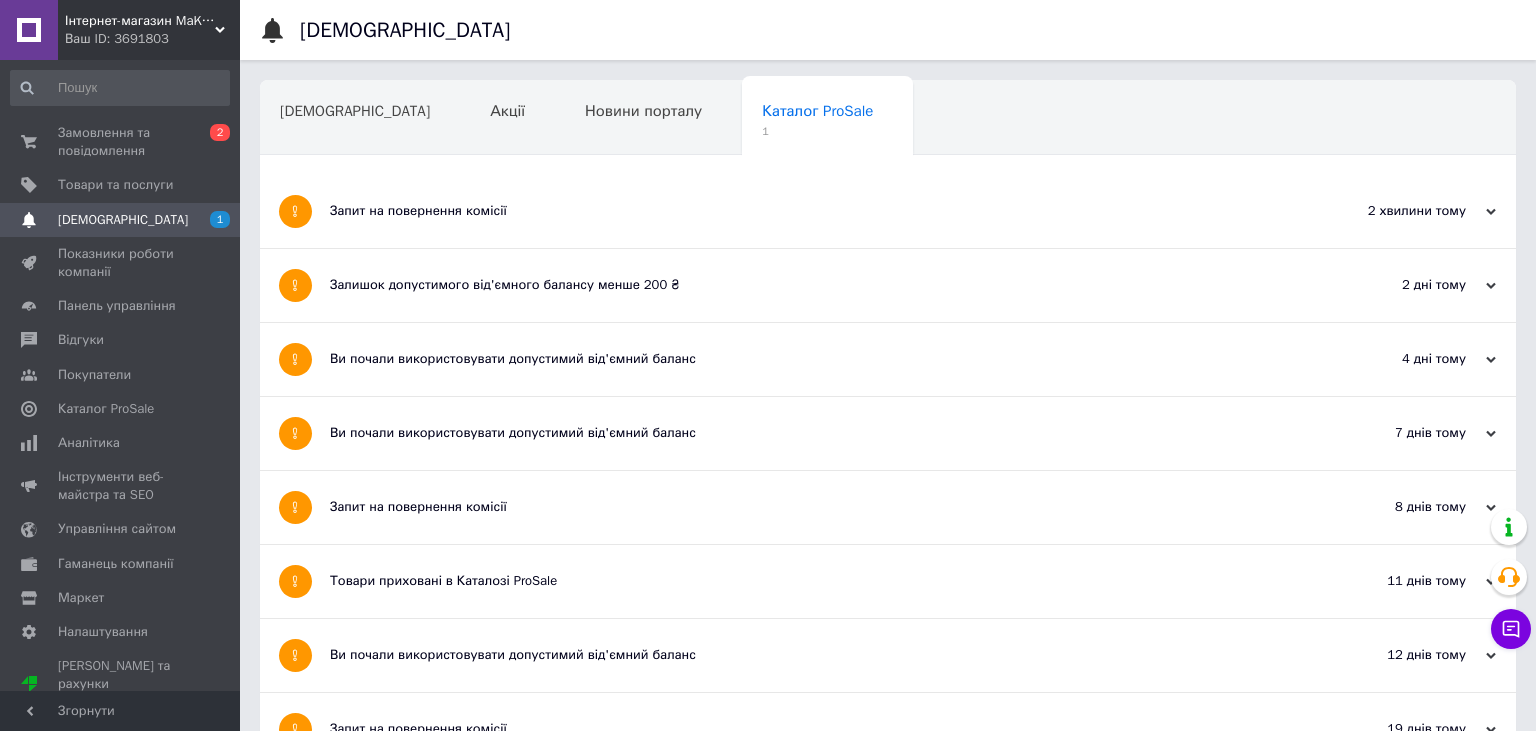 click on "Запит на повернення комісії" at bounding box center [813, 211] 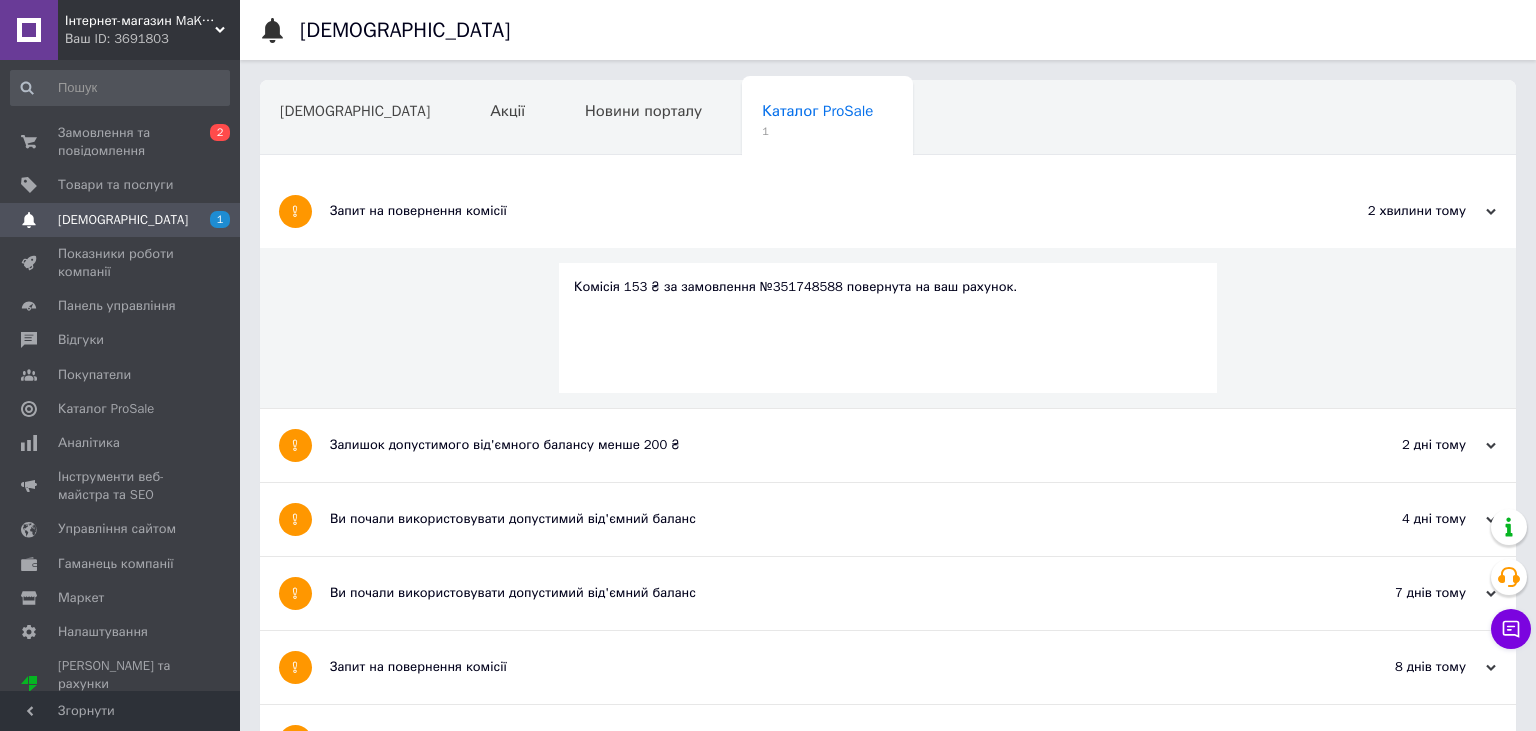 click on "Запит на повернення комісії" at bounding box center [813, 211] 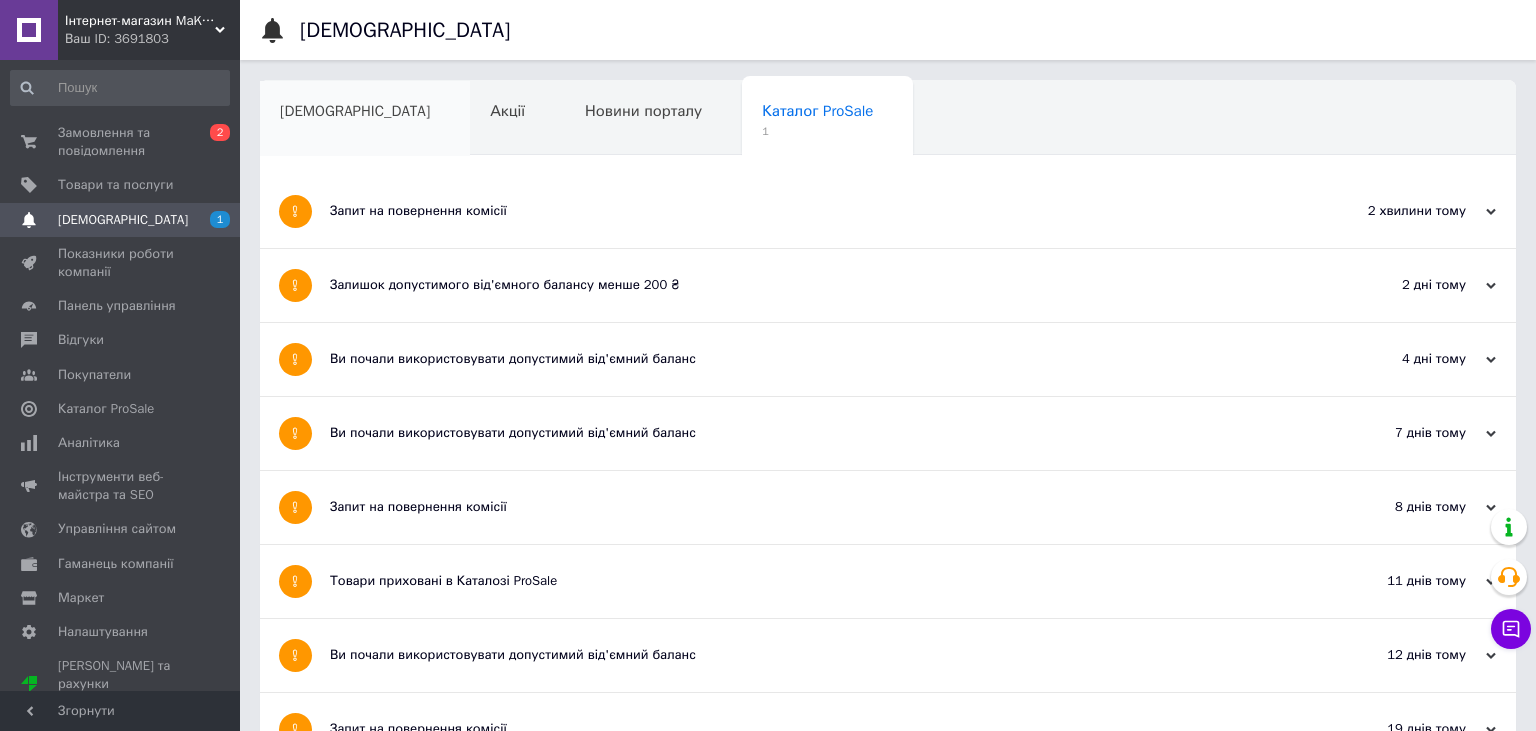 click on "[DEMOGRAPHIC_DATA]" at bounding box center (355, 111) 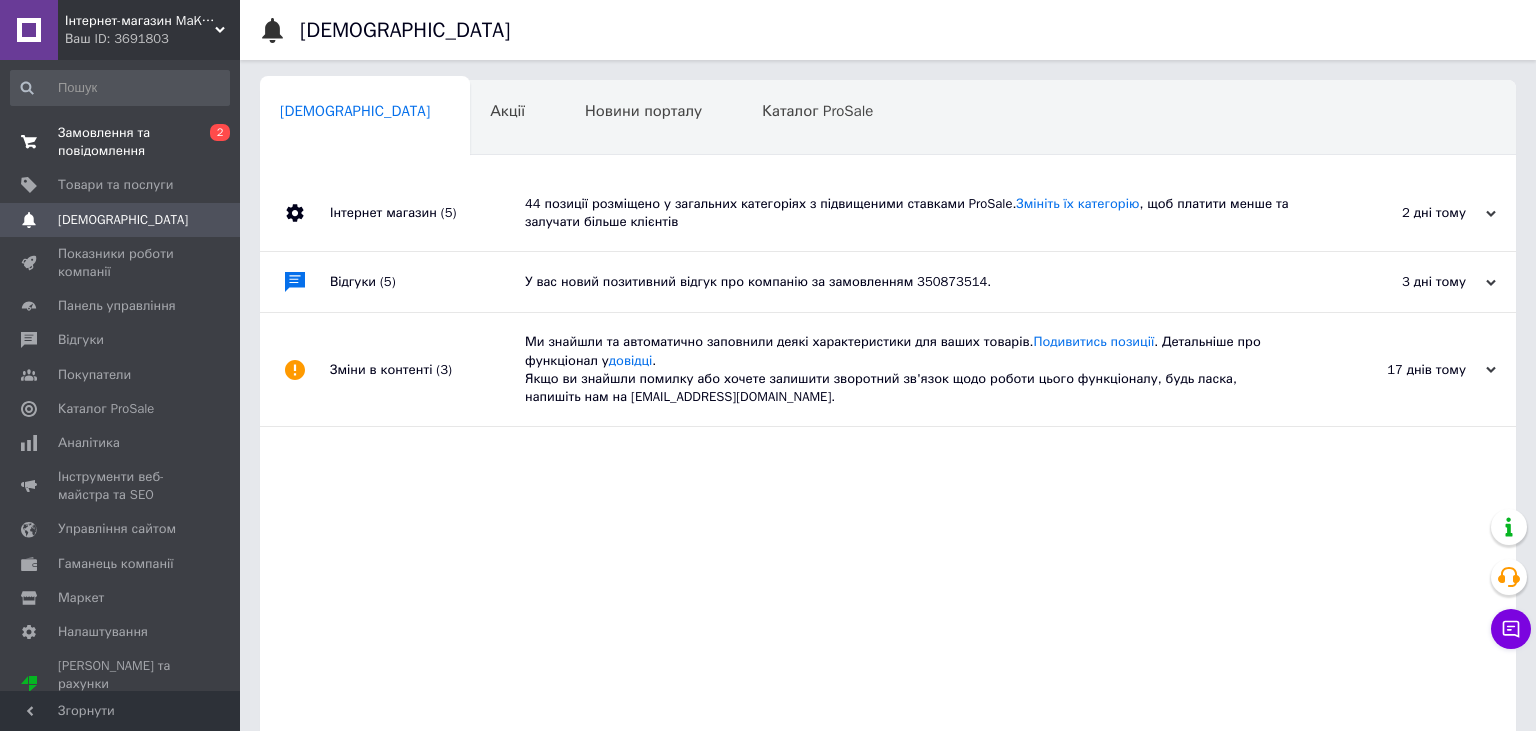 click on "Замовлення та повідомлення" at bounding box center [121, 142] 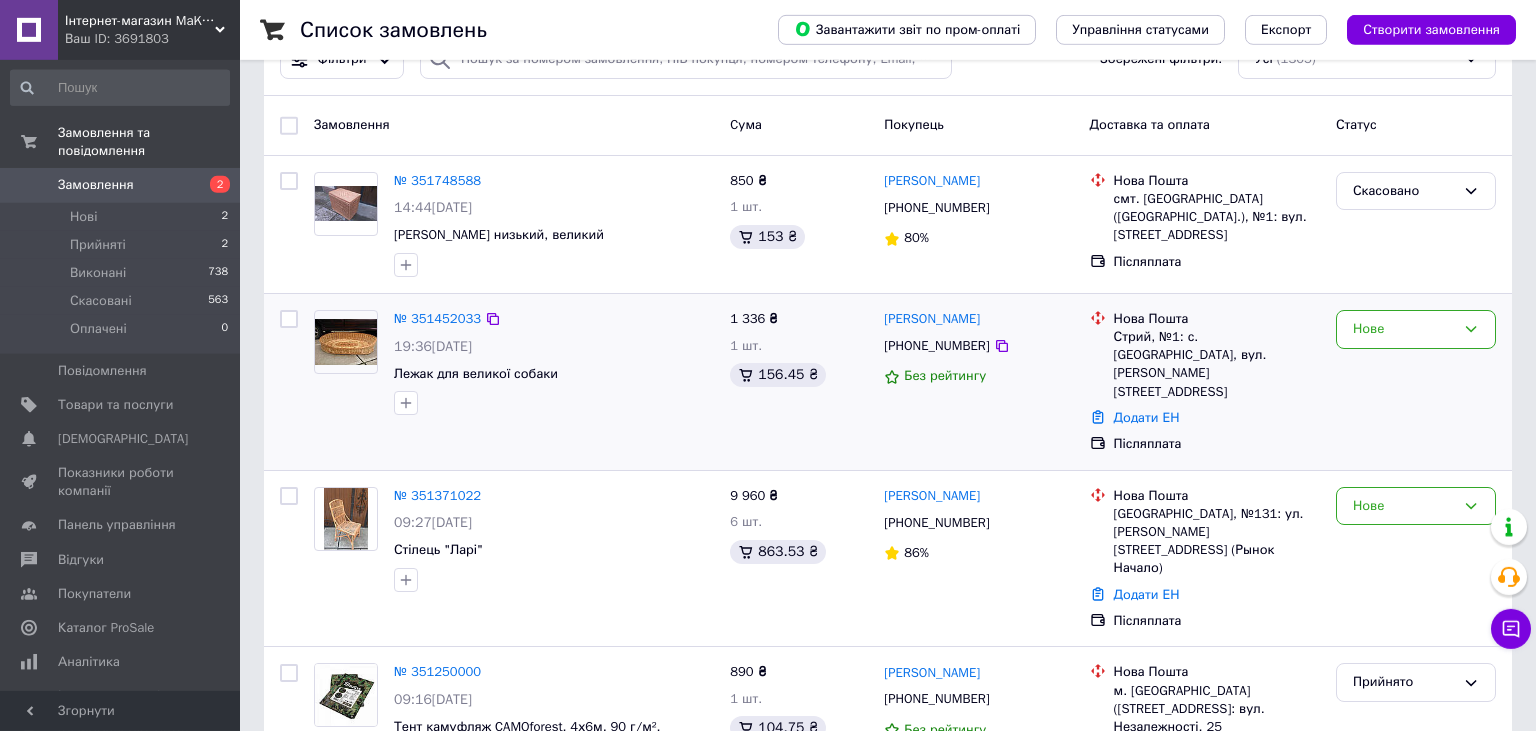 scroll, scrollTop: 211, scrollLeft: 0, axis: vertical 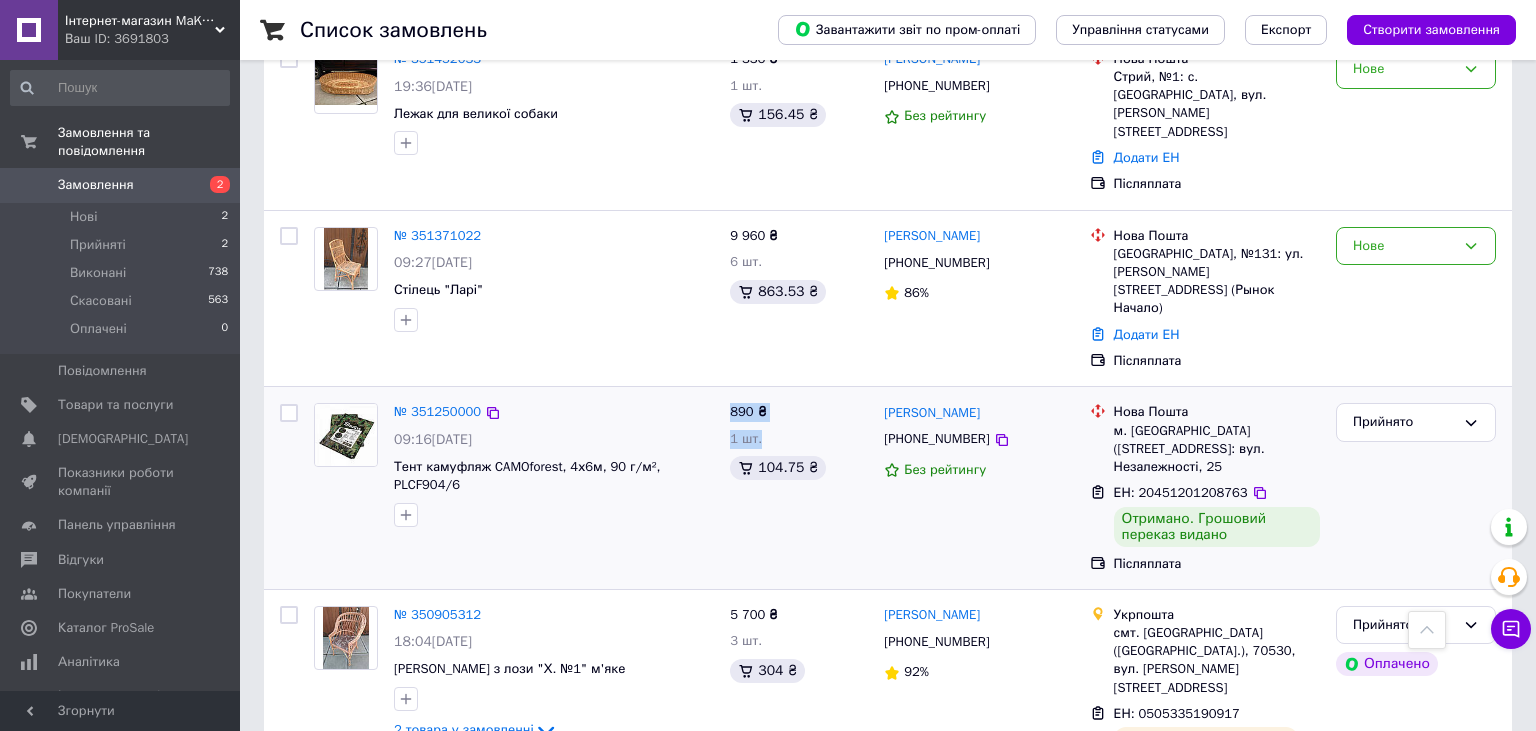 drag, startPoint x: 388, startPoint y: 390, endPoint x: 722, endPoint y: 389, distance: 334.0015 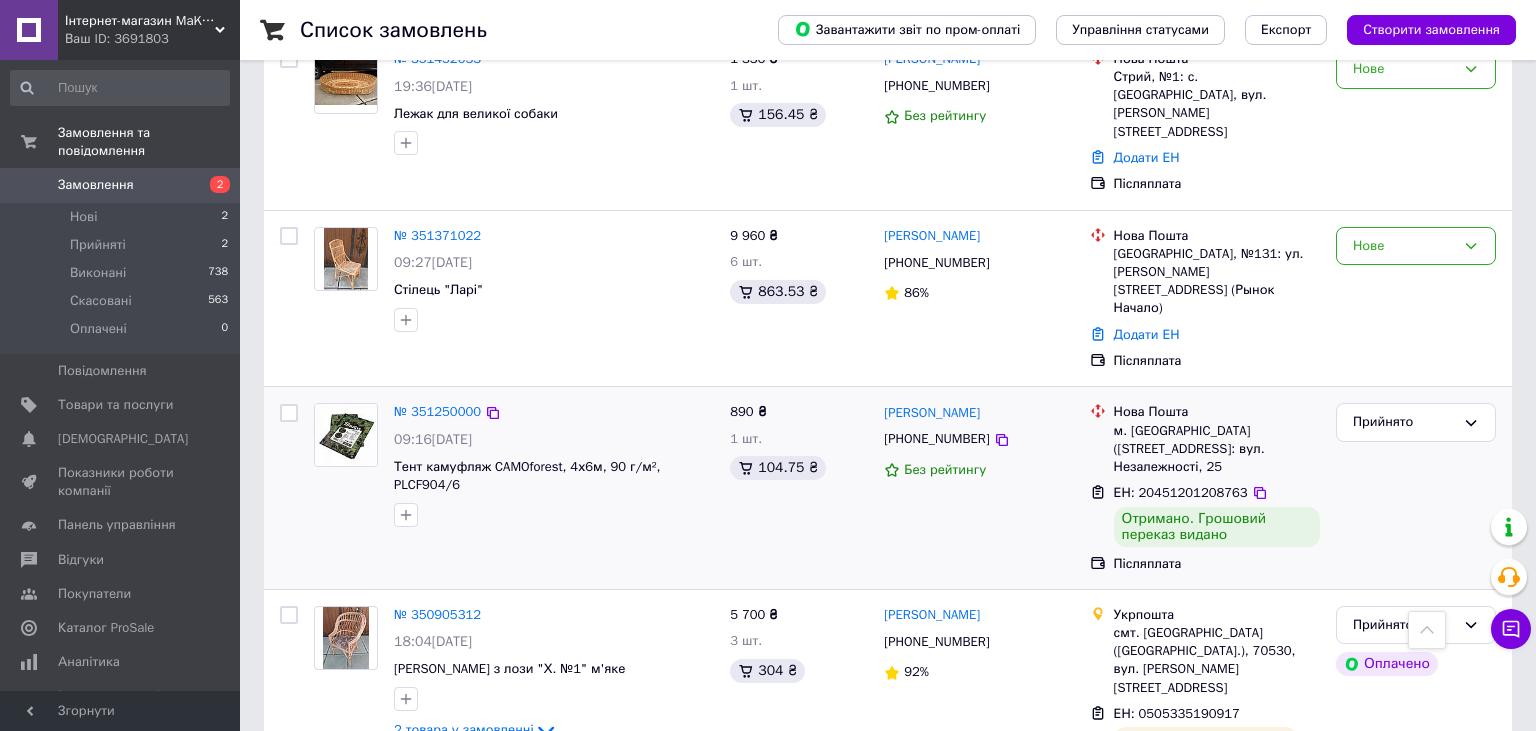 click at bounding box center [554, 515] 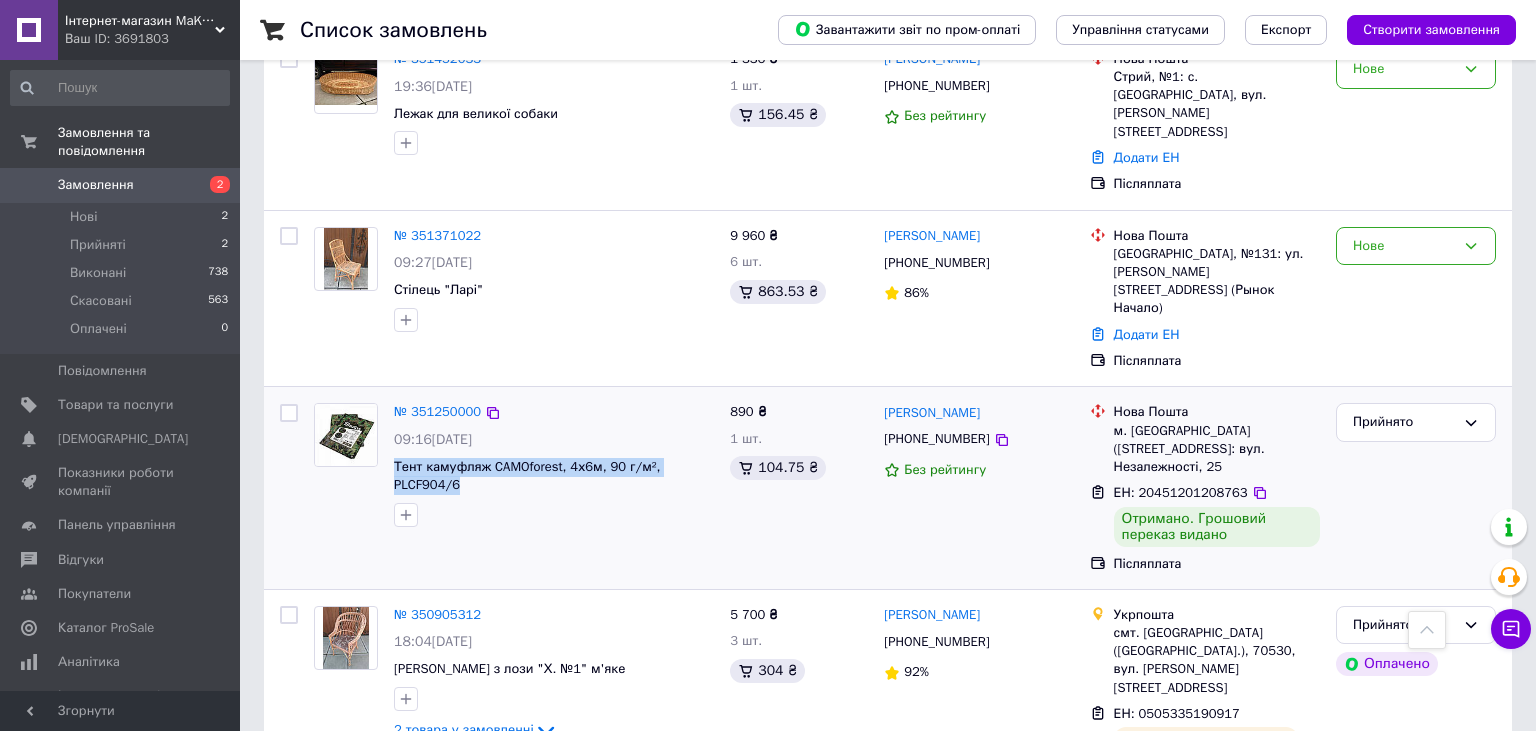 drag, startPoint x: 392, startPoint y: 392, endPoint x: 714, endPoint y: 400, distance: 322.09937 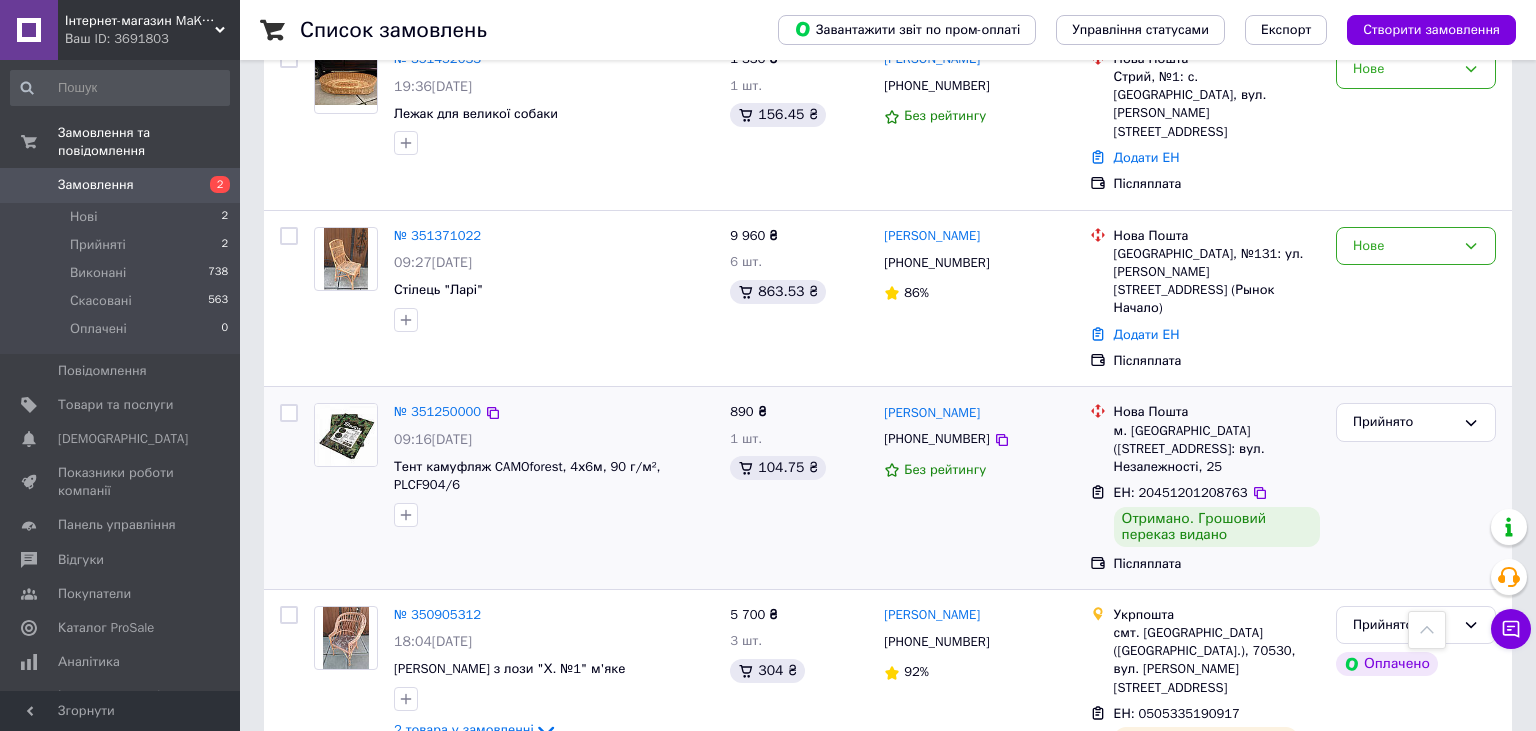 click at bounding box center (554, 515) 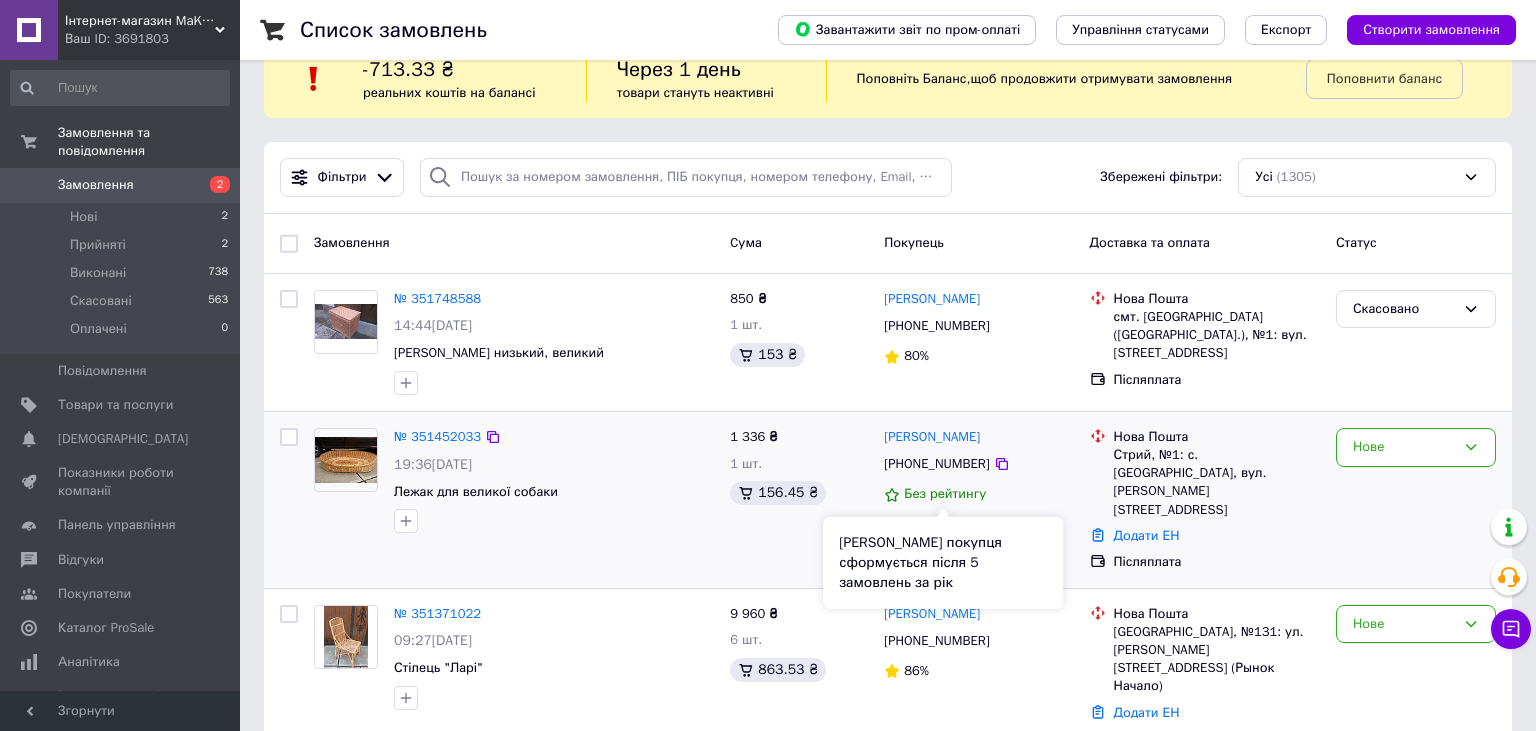 scroll, scrollTop: 0, scrollLeft: 0, axis: both 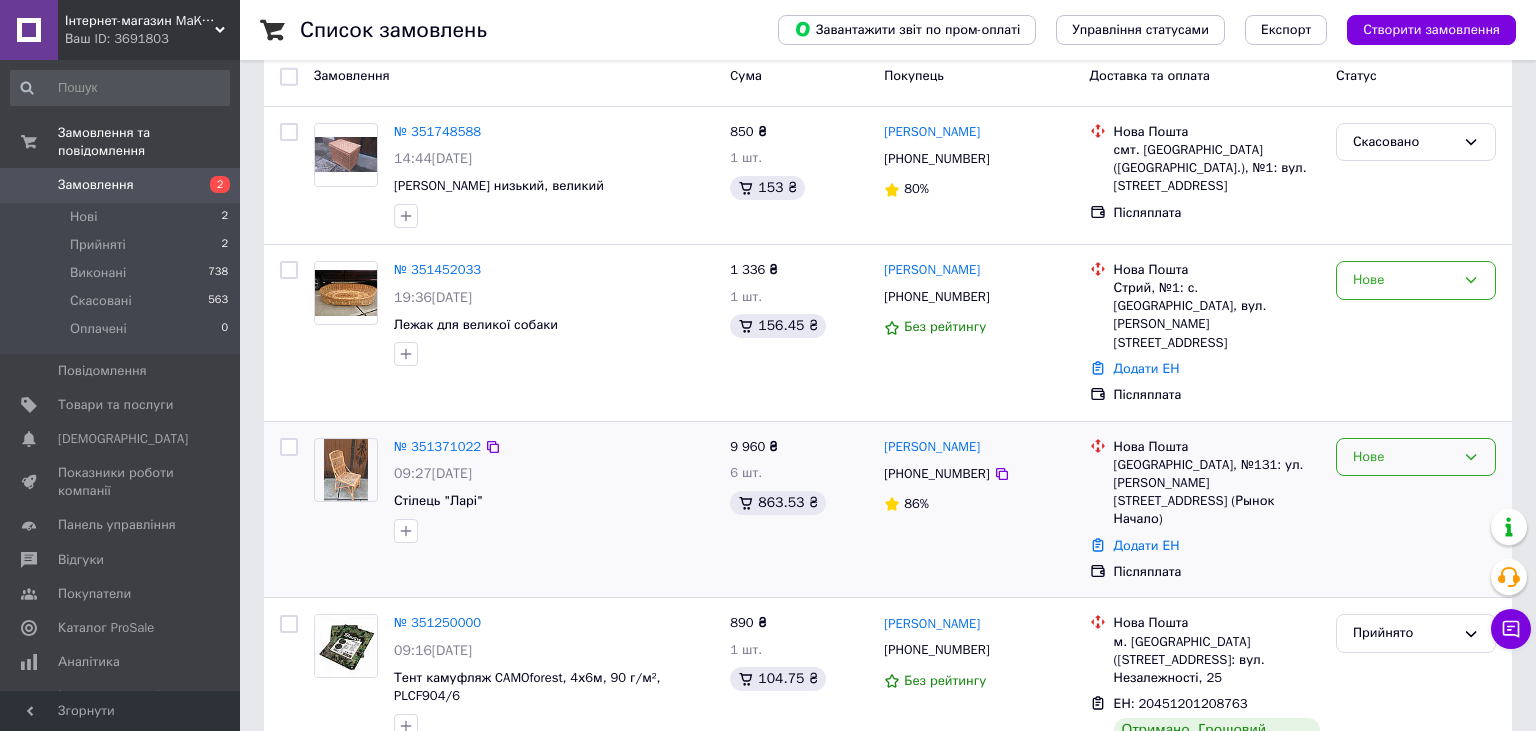 click on "Нове" at bounding box center [1404, 457] 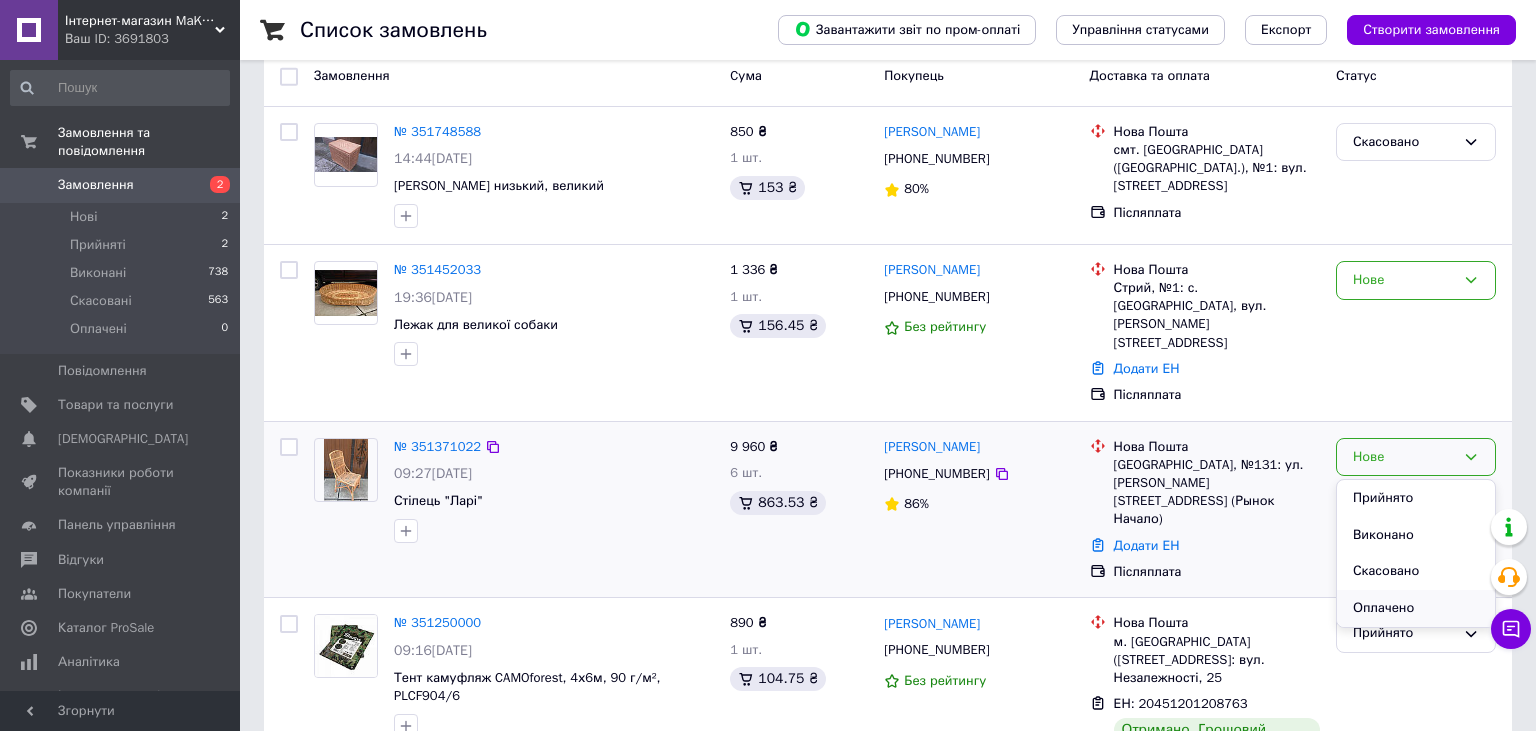 click on "Оплачено" at bounding box center [1416, 608] 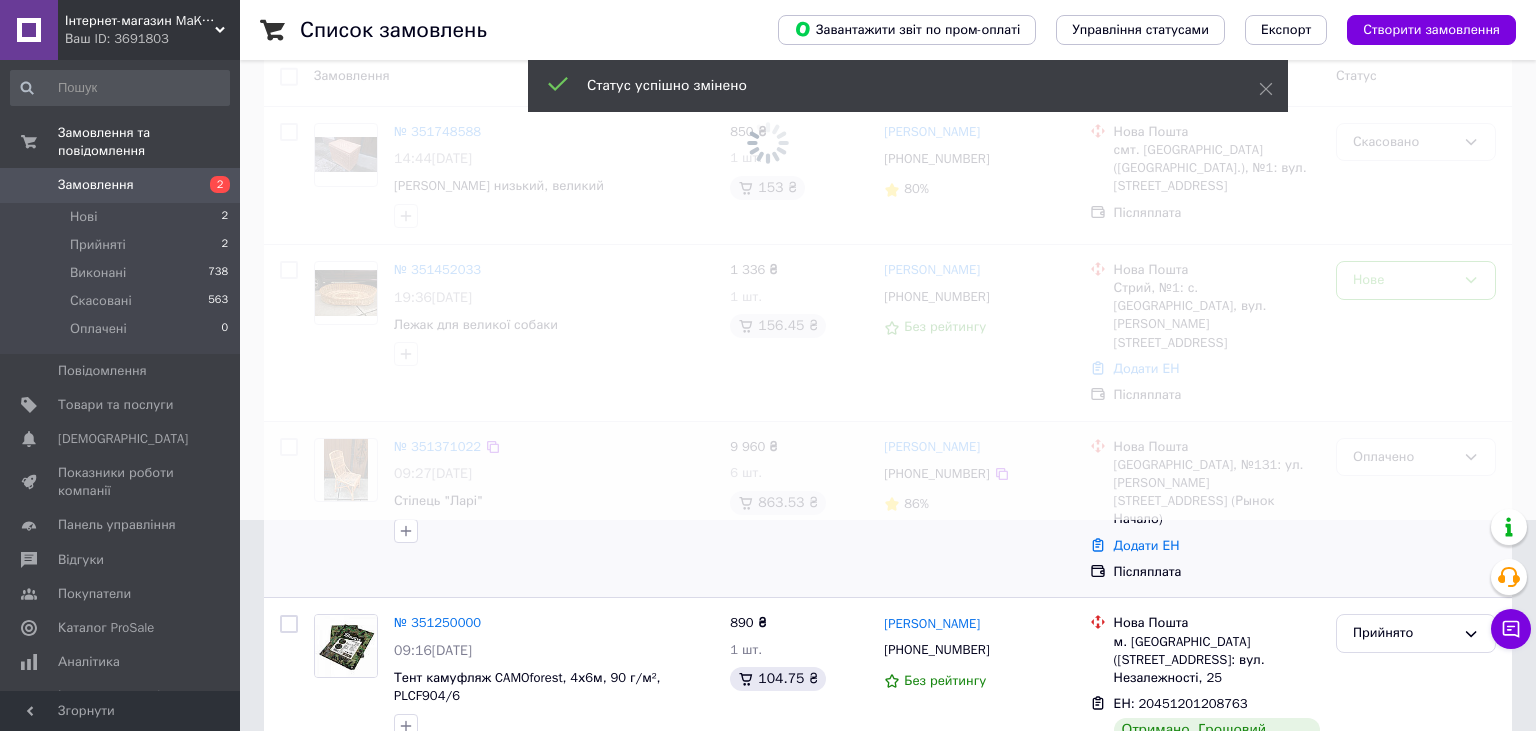 click at bounding box center [768, 154] 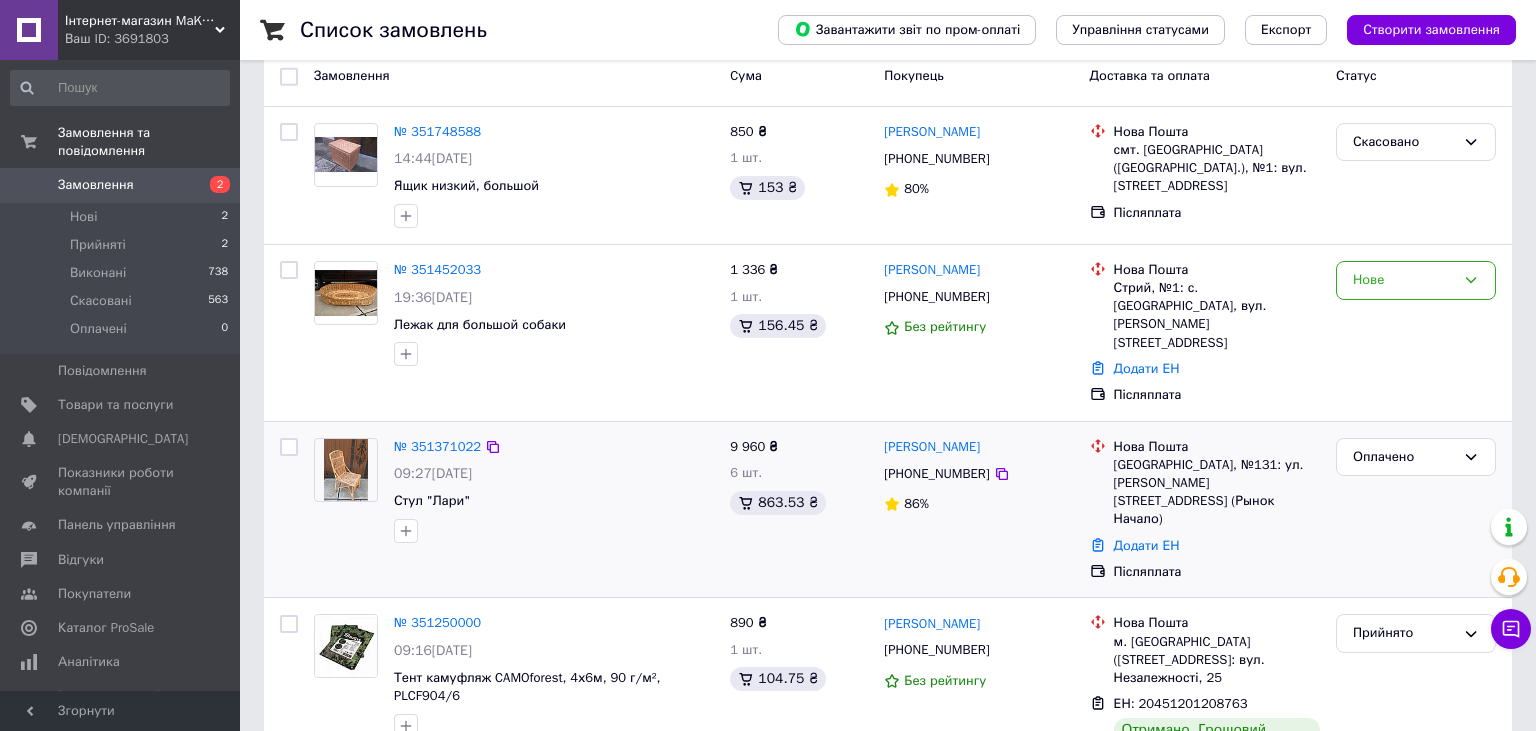 click on "Оплачено" at bounding box center (1404, 457) 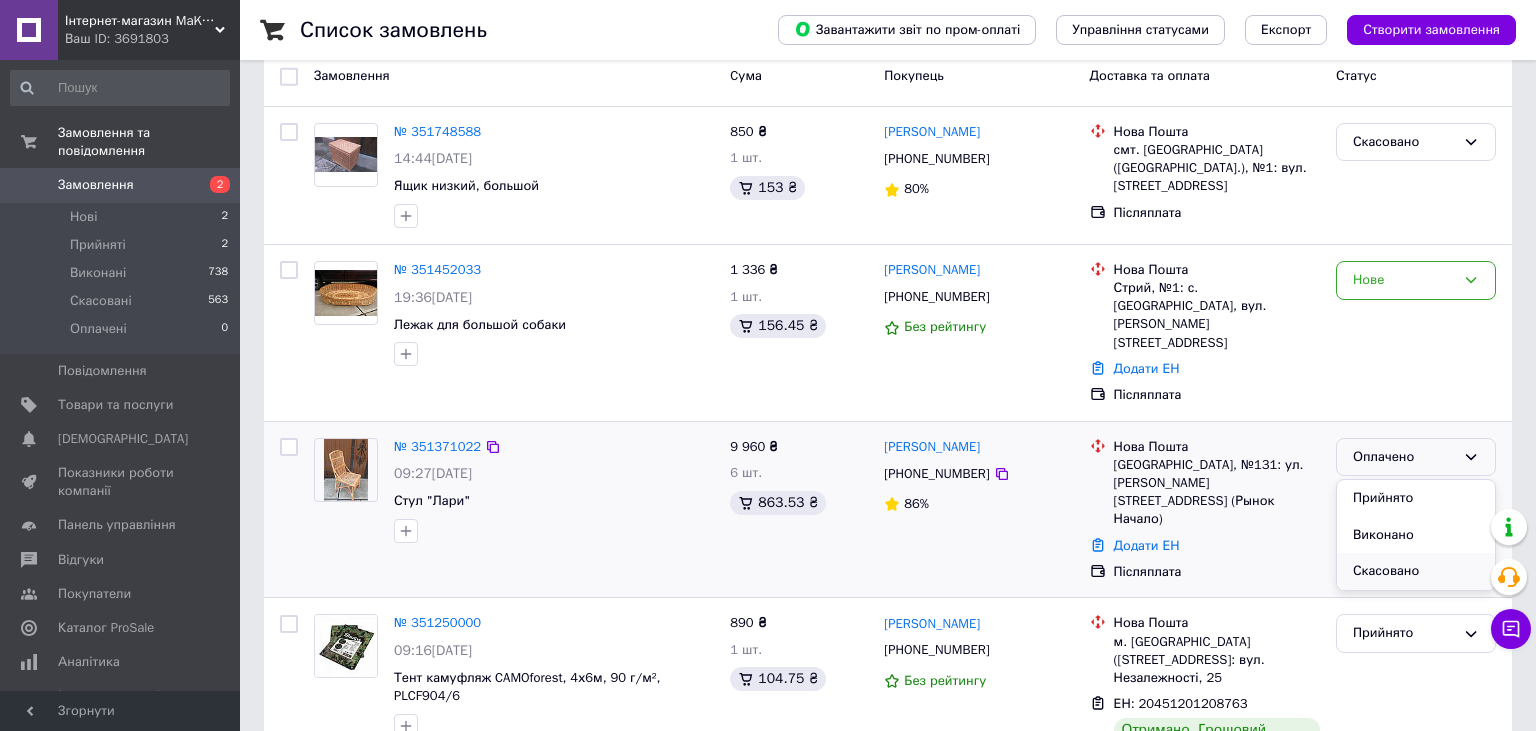 click on "Скасовано" at bounding box center [1416, 571] 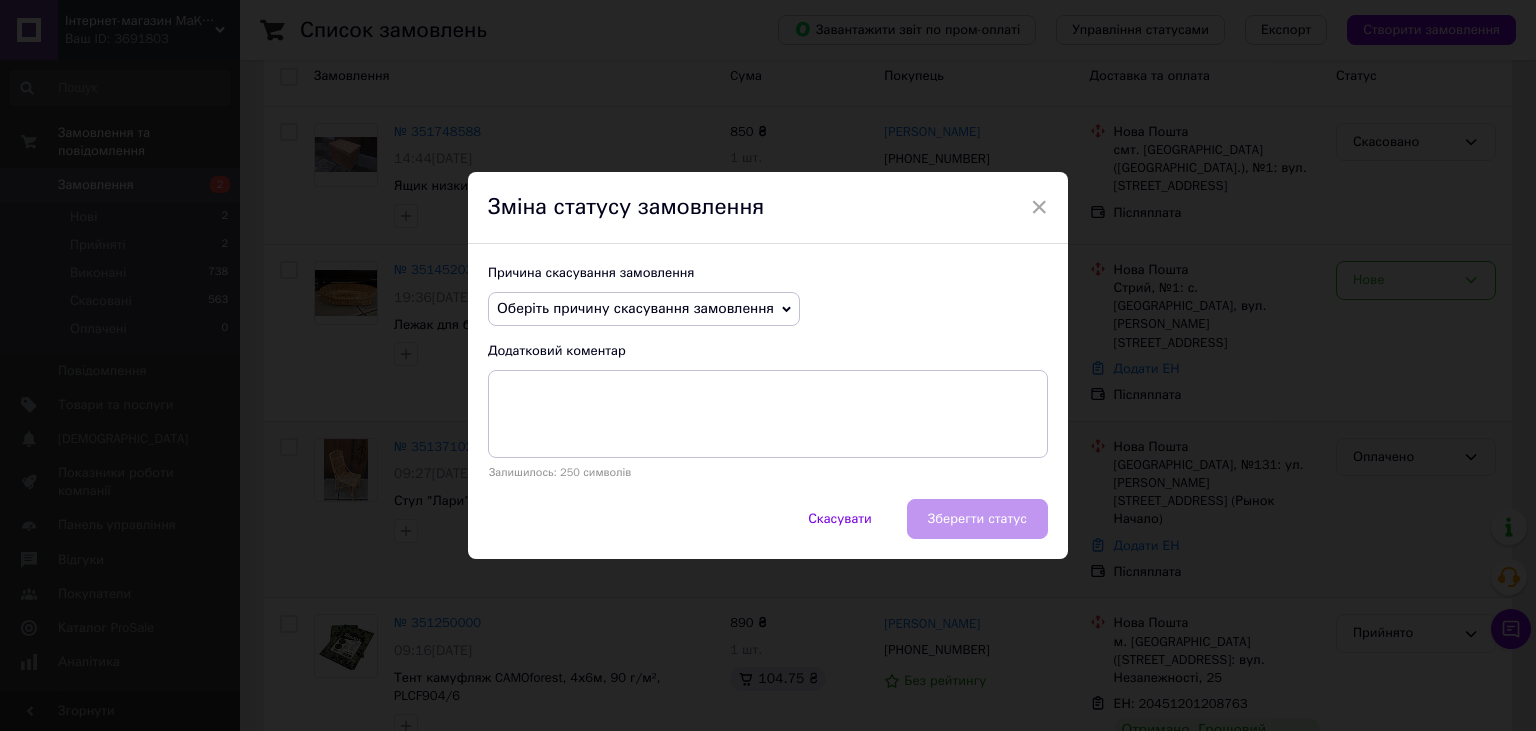 click on "Оберіть причину скасування замовлення" at bounding box center [644, 309] 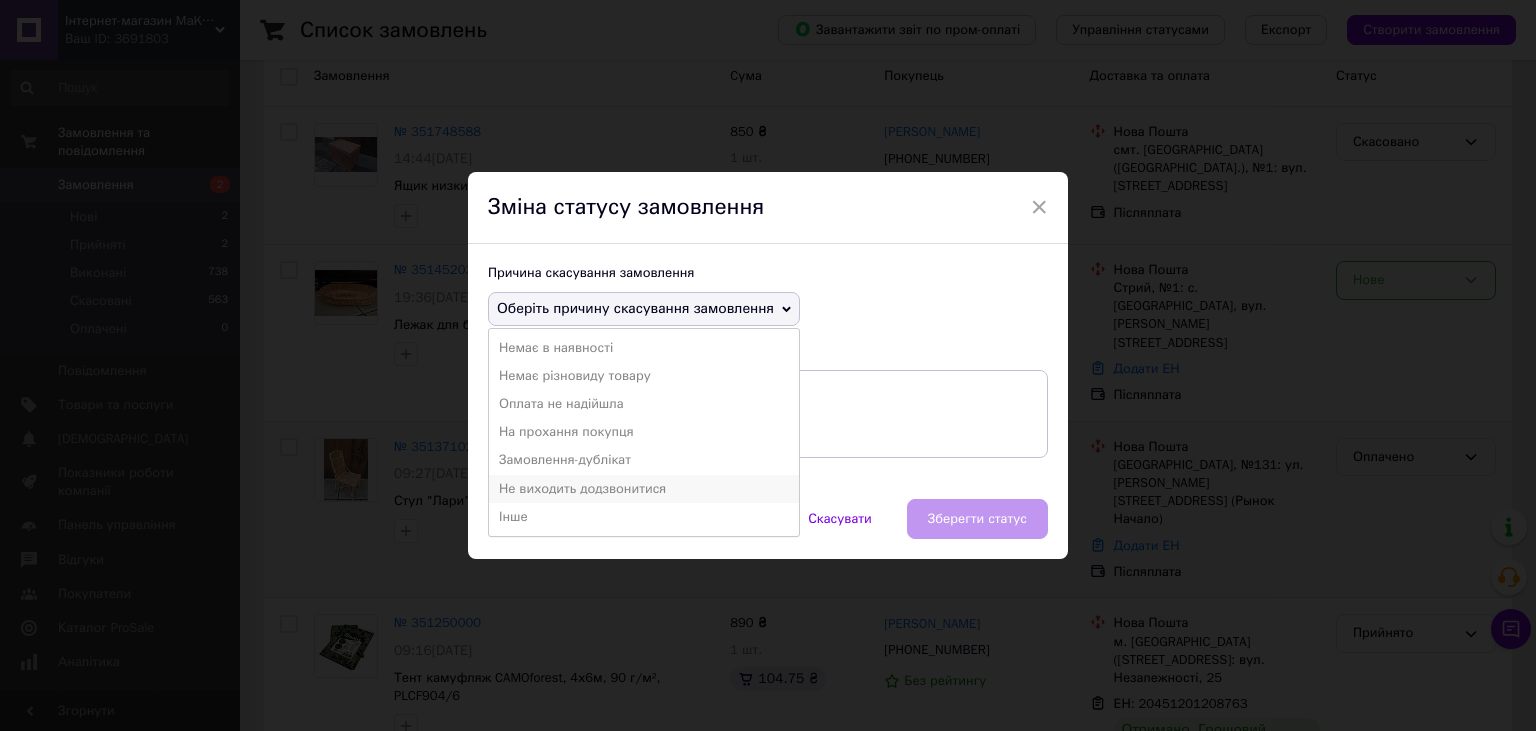 click on "Не виходить додзвонитися" at bounding box center [644, 489] 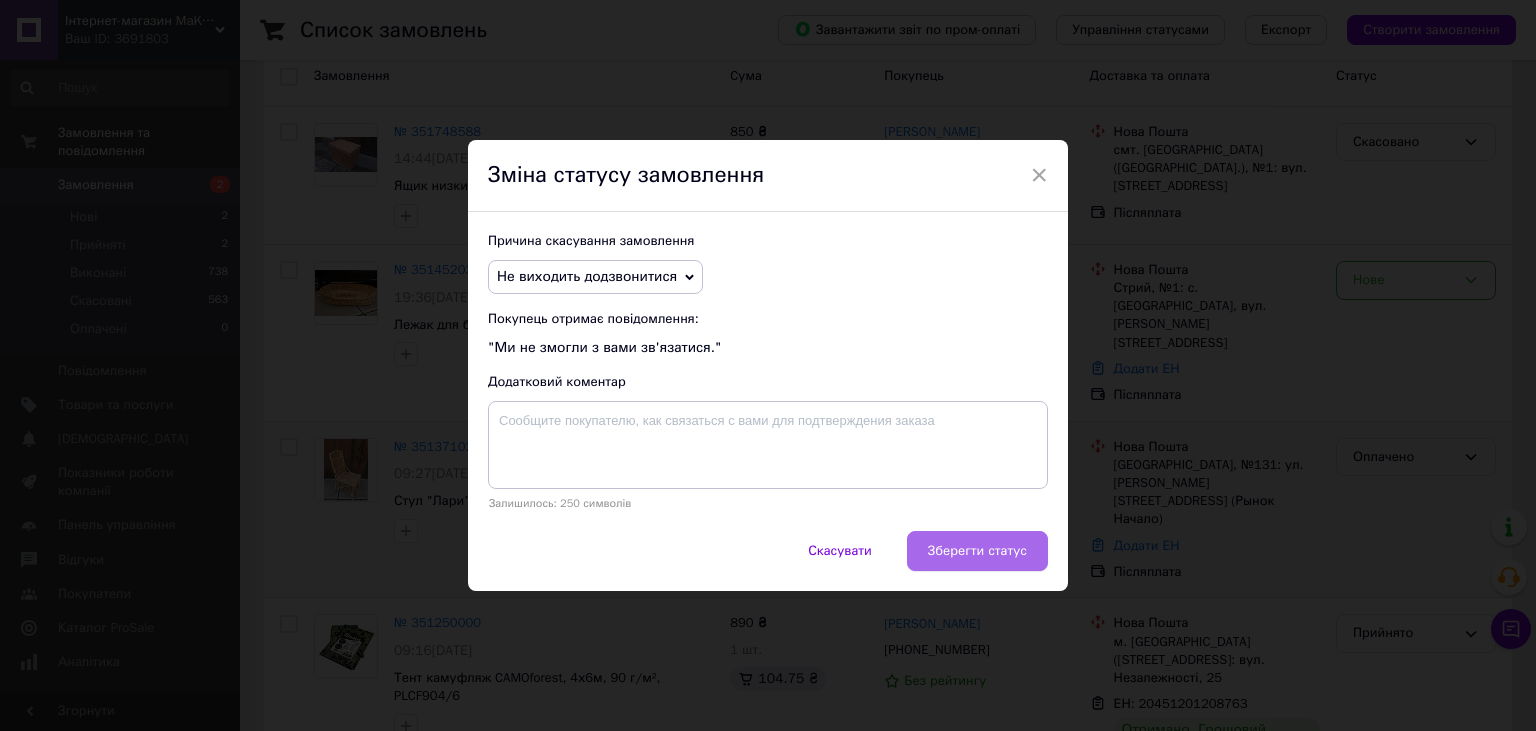 click on "Зберегти статус" at bounding box center (977, 551) 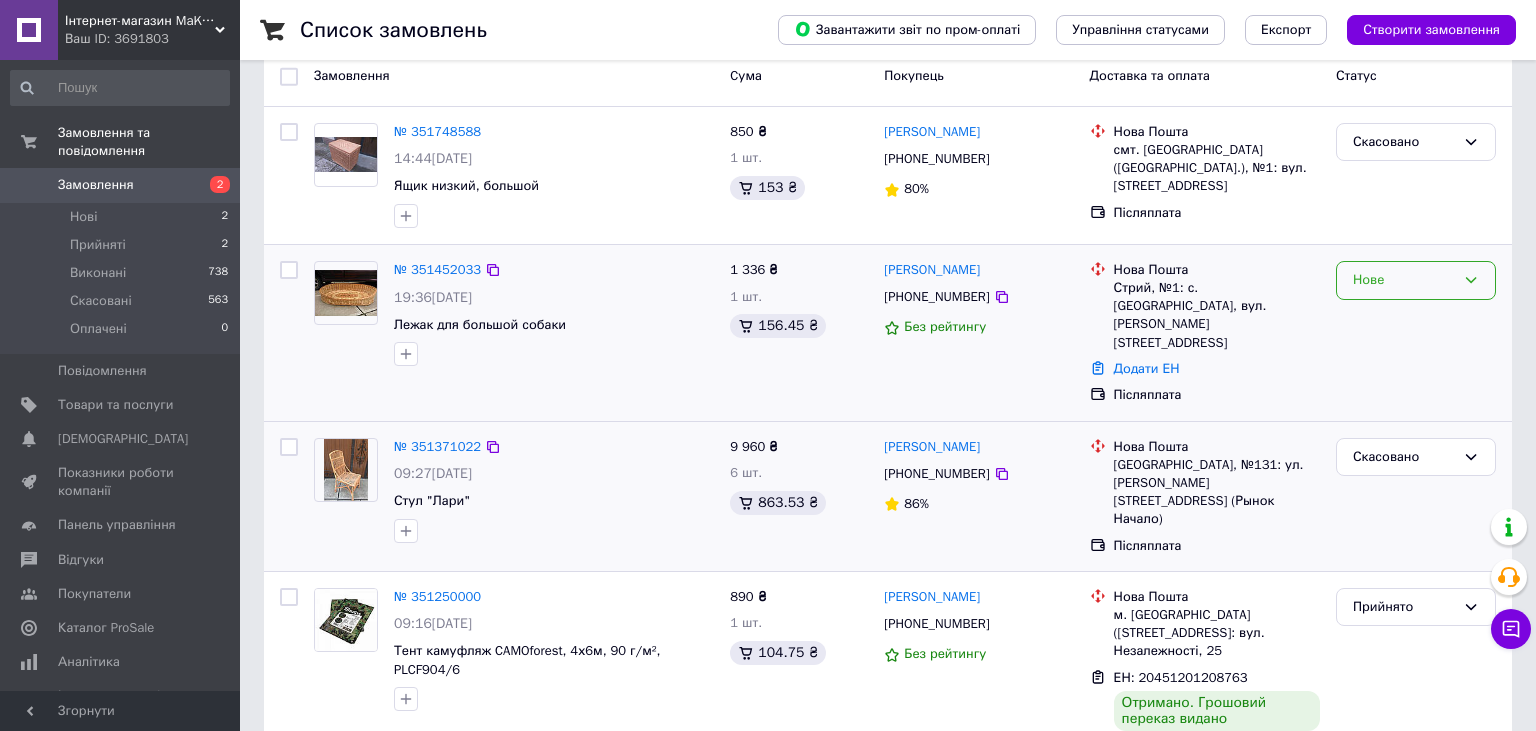 click on "Нове" at bounding box center [1404, 280] 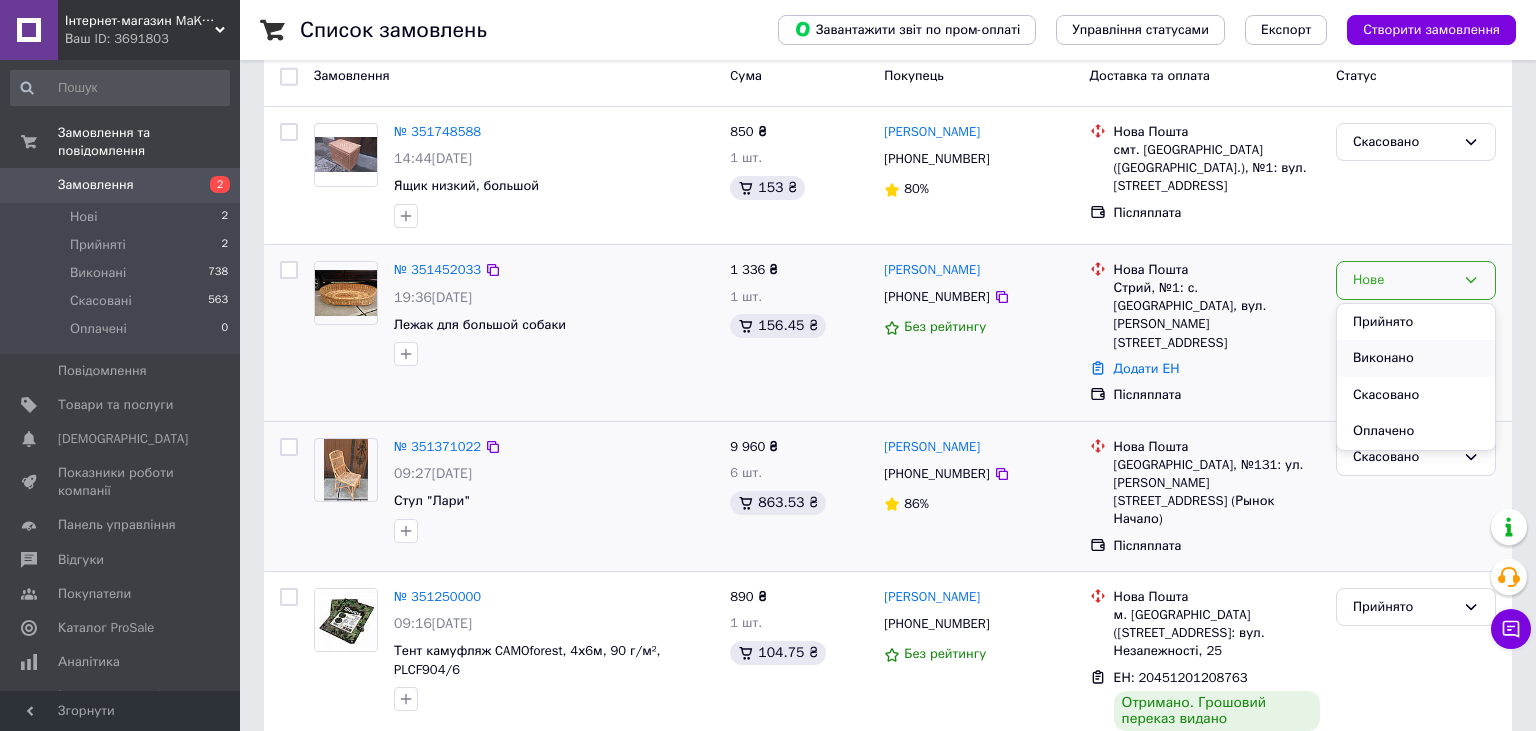 click on "Виконано" at bounding box center [1416, 358] 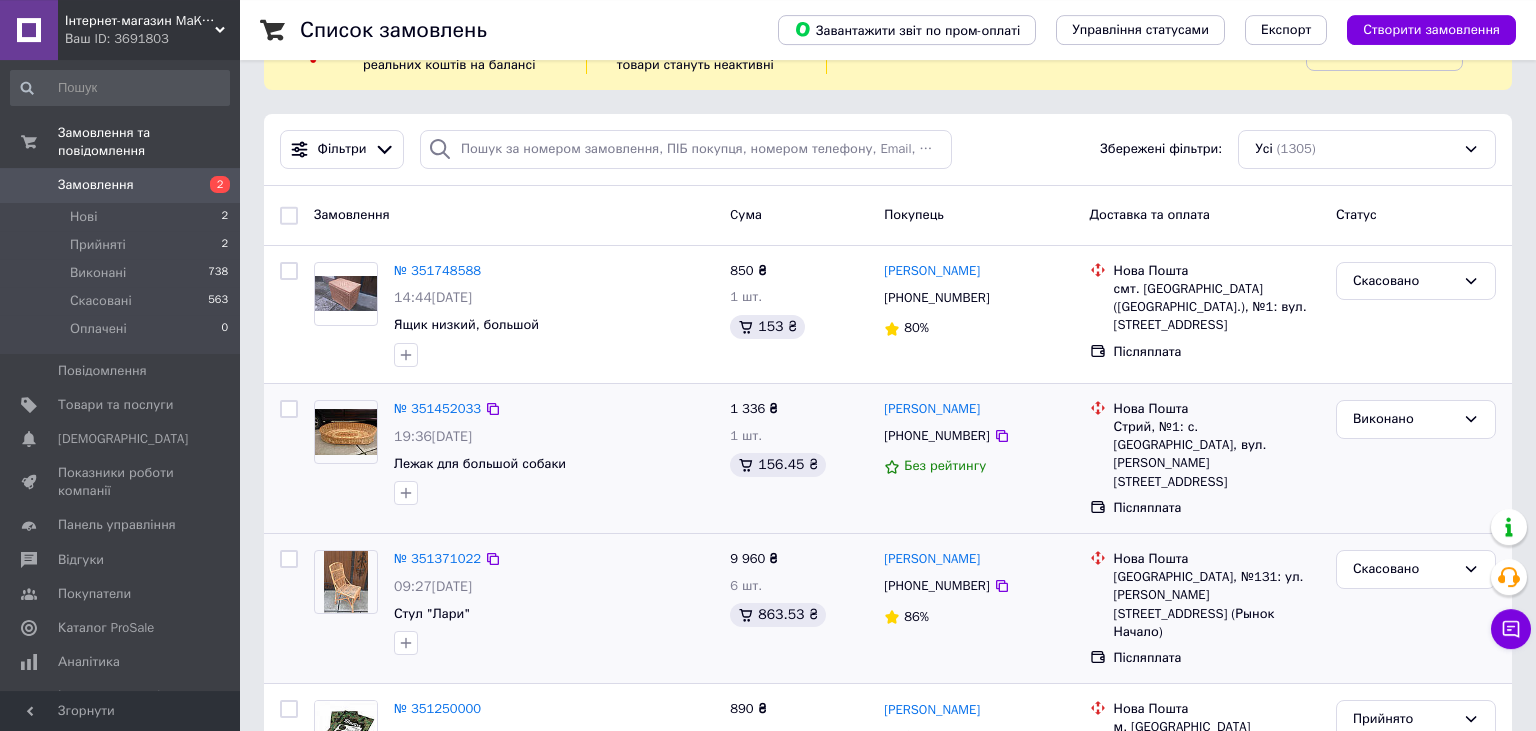 scroll, scrollTop: 0, scrollLeft: 0, axis: both 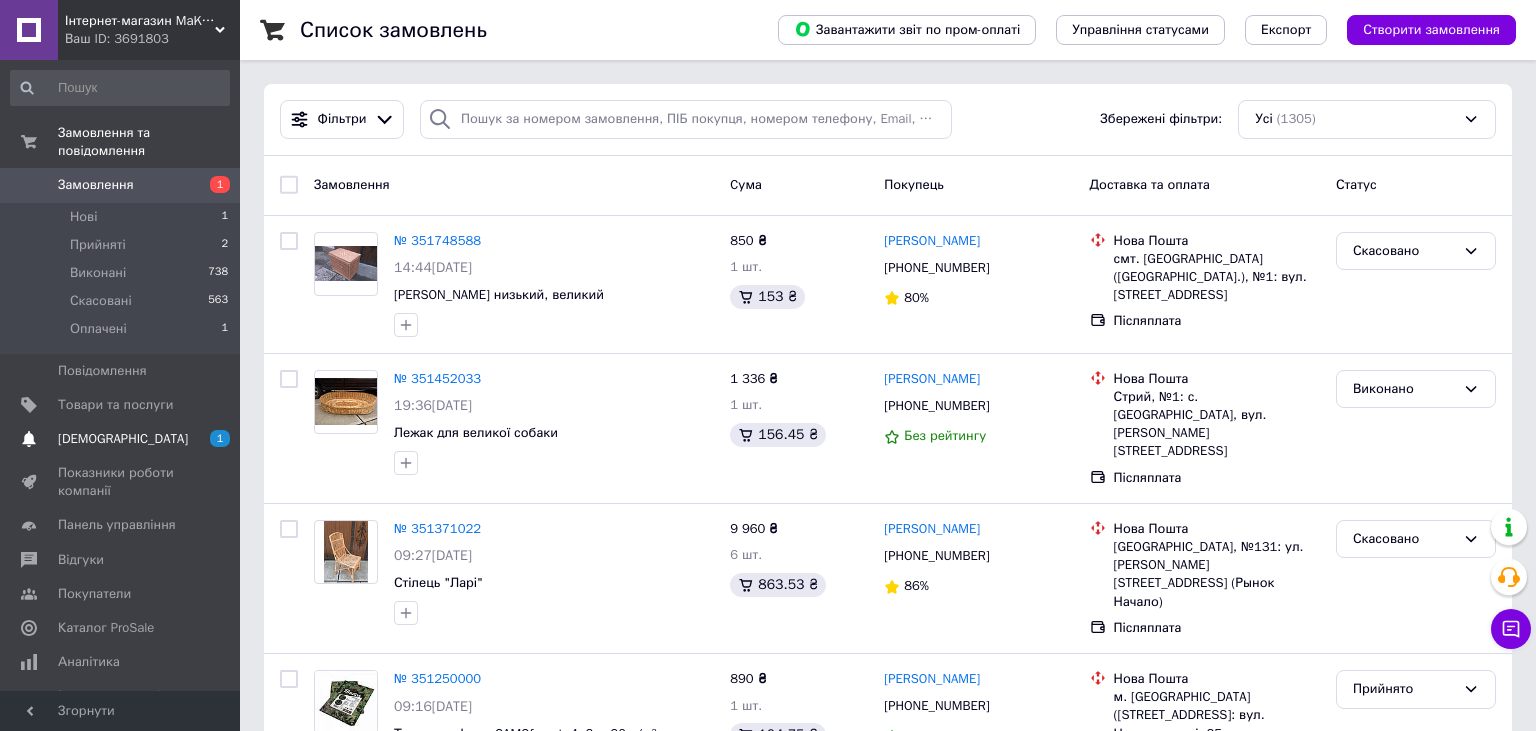 click on "[DEMOGRAPHIC_DATA]" at bounding box center (123, 439) 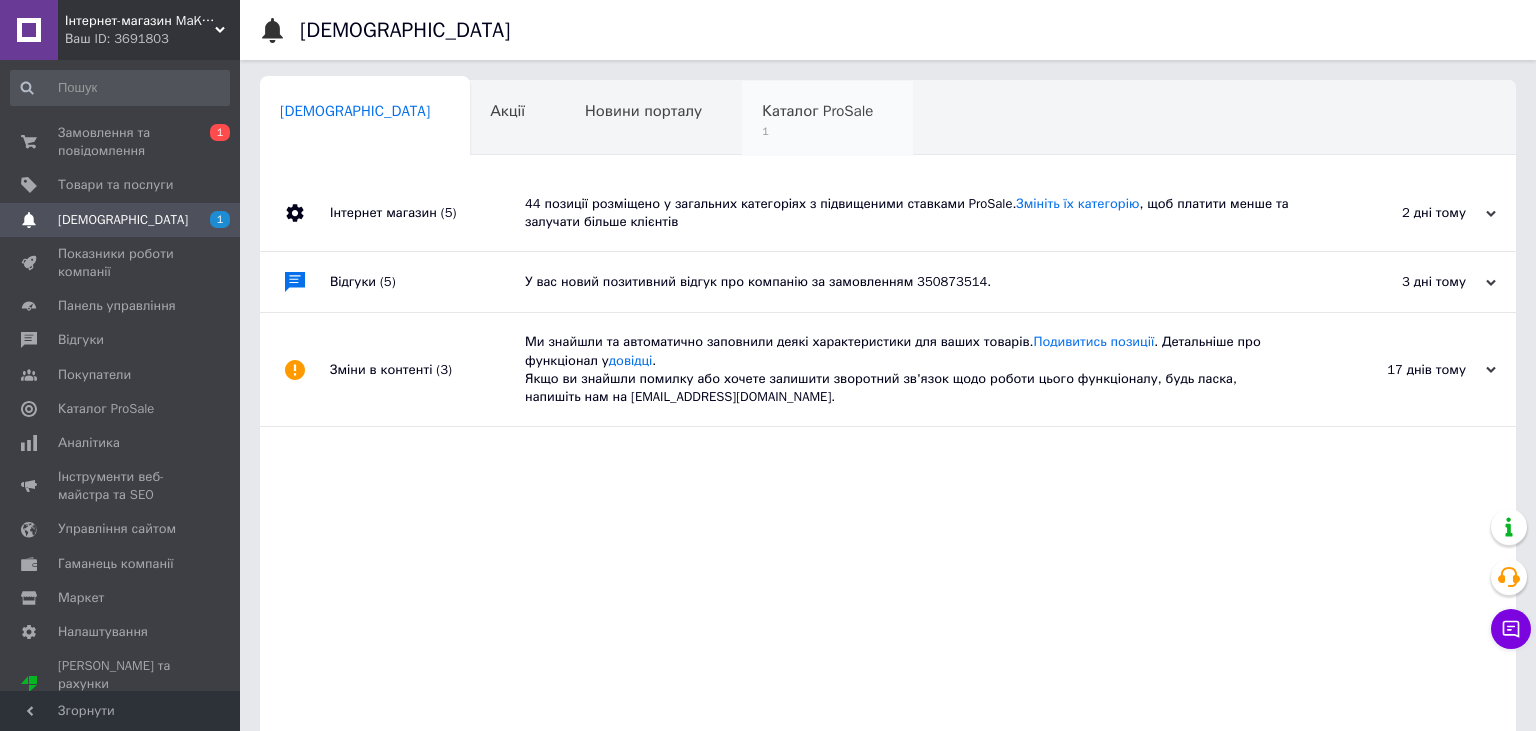 click on "Каталог ProSale" at bounding box center (817, 111) 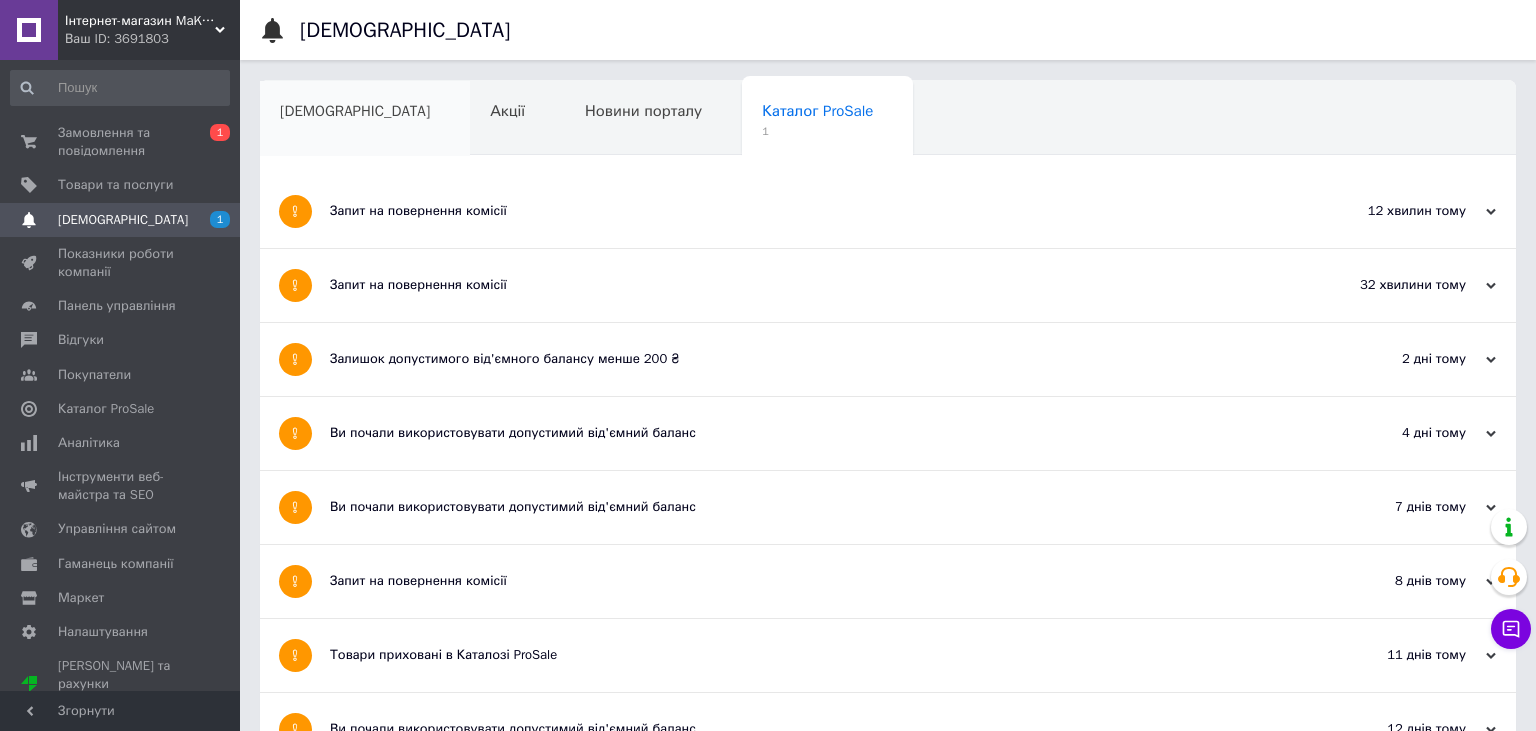 click on "[DEMOGRAPHIC_DATA]" at bounding box center [365, 119] 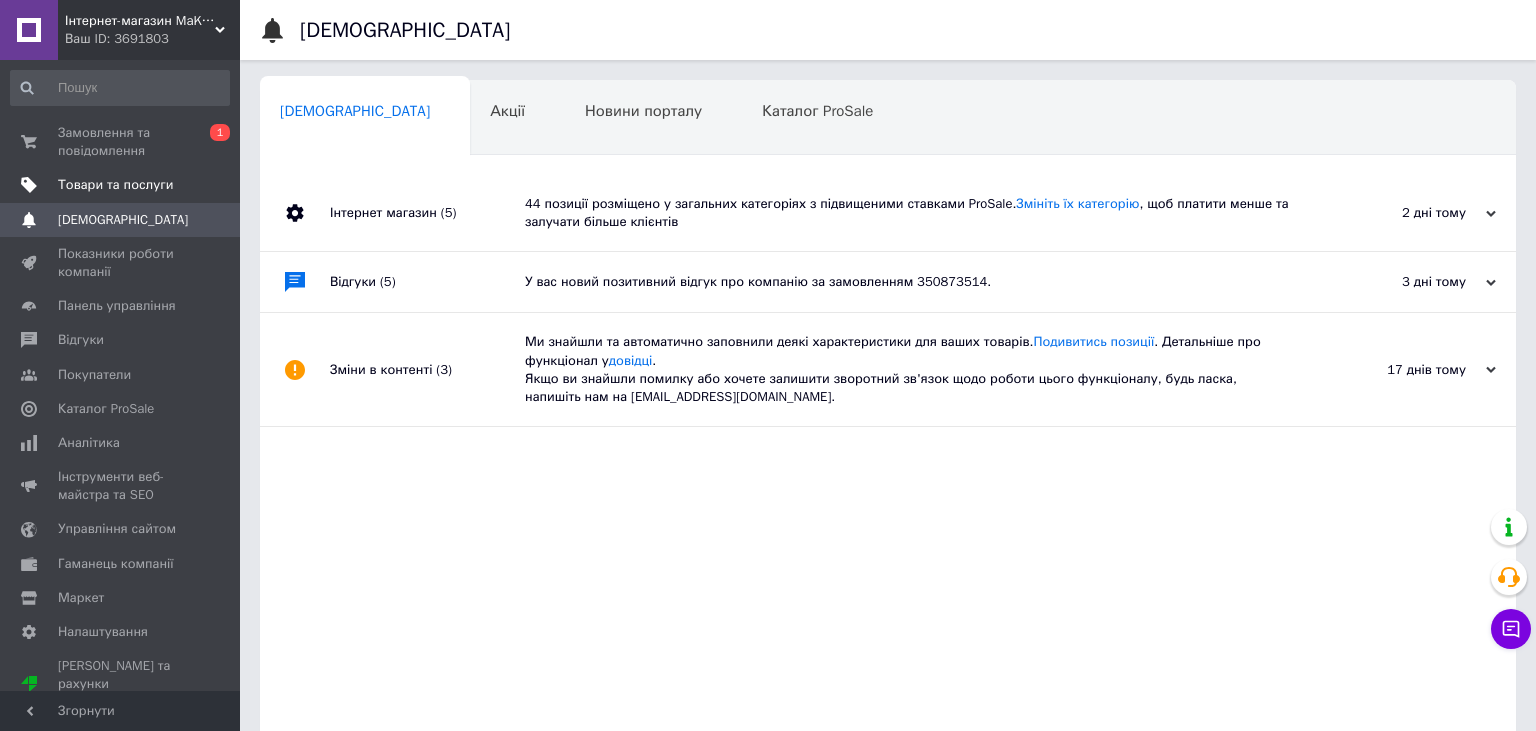 click on "Товари та послуги" at bounding box center (115, 185) 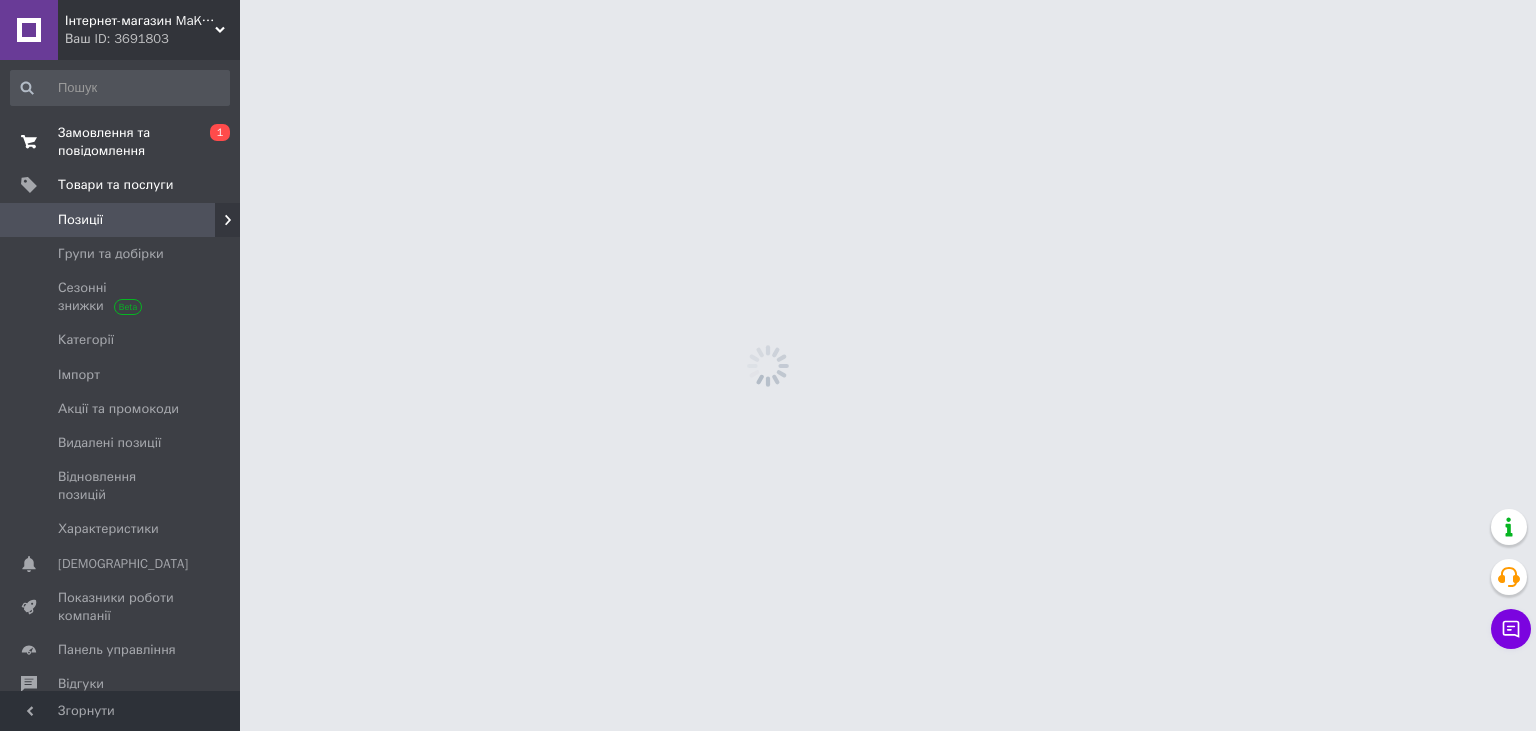 click on "Замовлення та повідомлення" at bounding box center (121, 142) 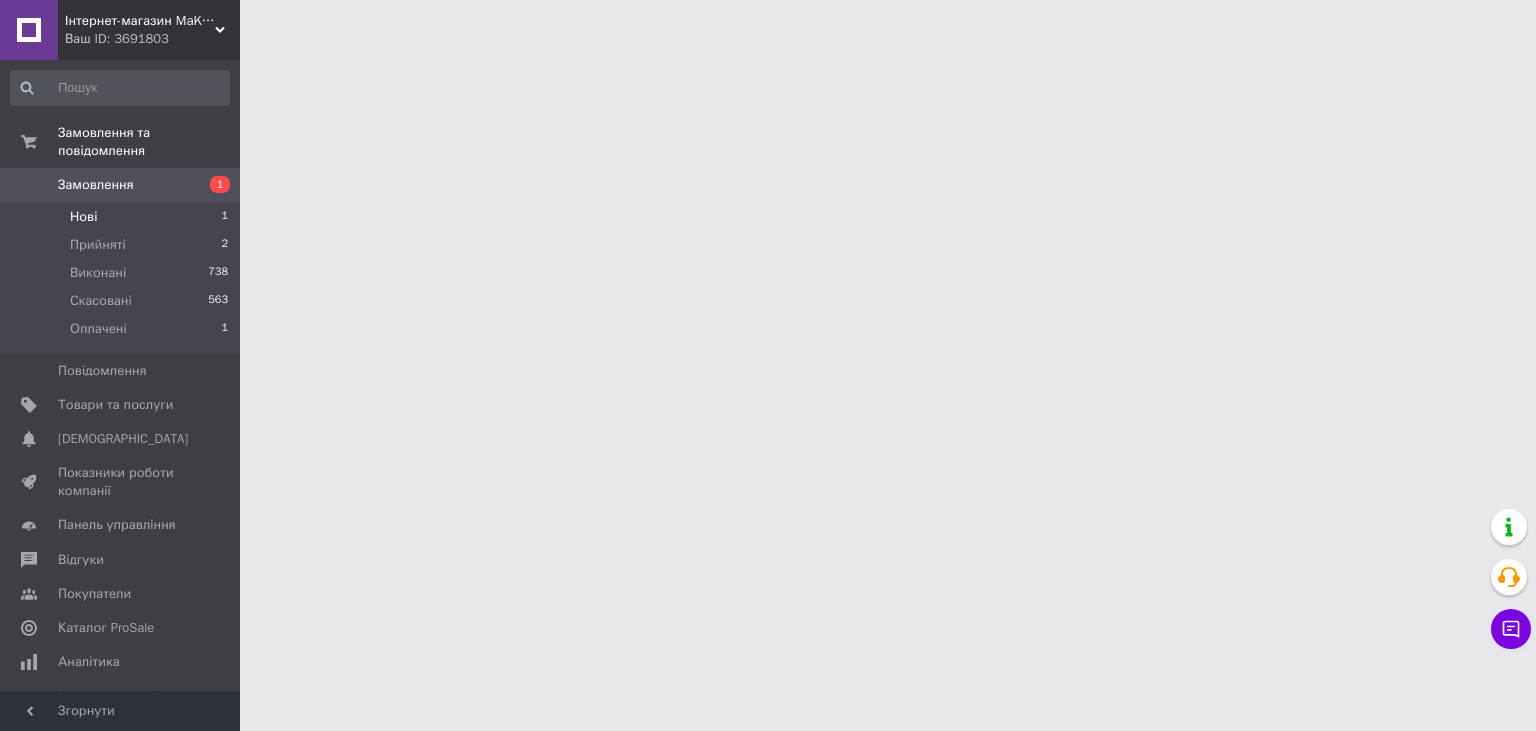 click on "Нові 1" at bounding box center [120, 217] 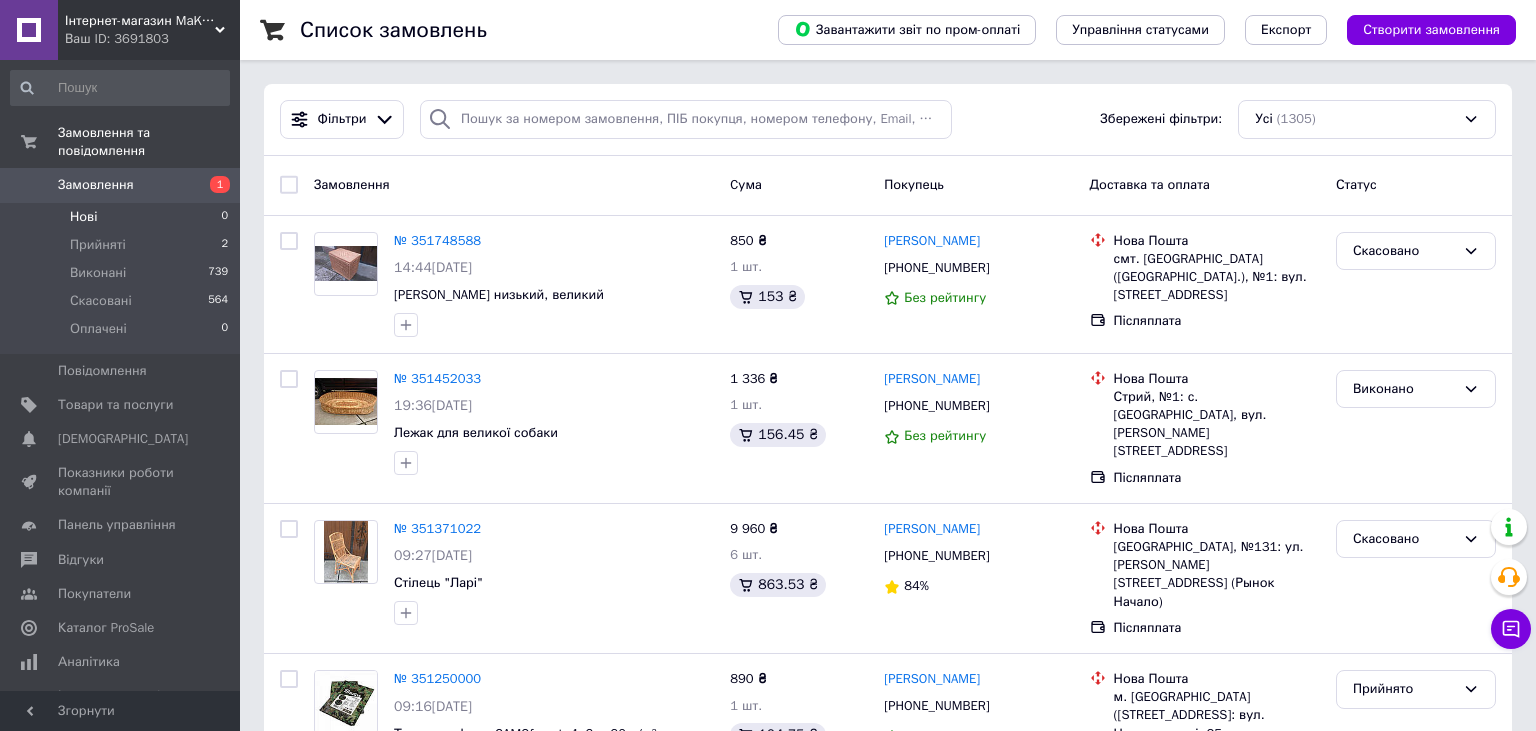 click on "Нові 0" at bounding box center (120, 217) 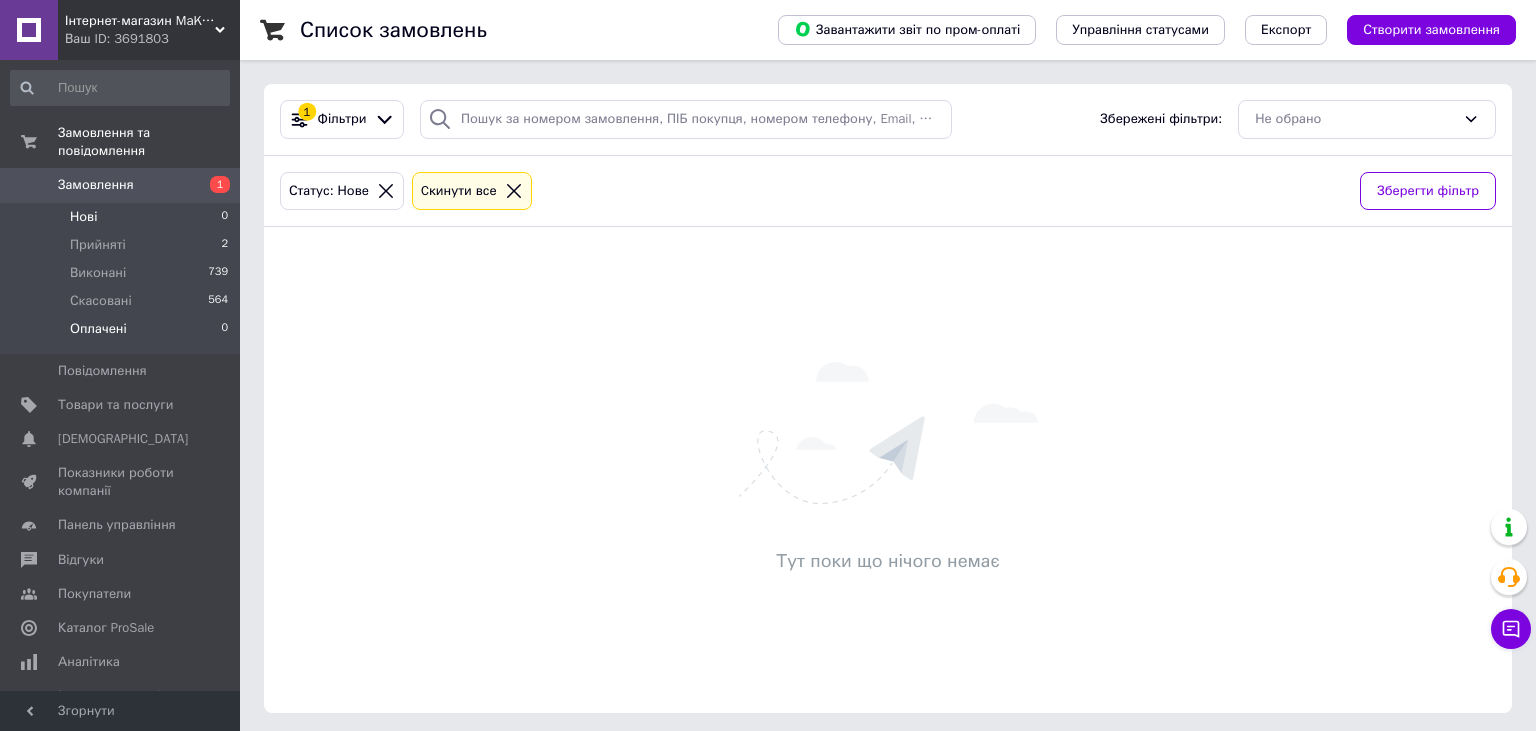 click on "Оплачені" at bounding box center [98, 329] 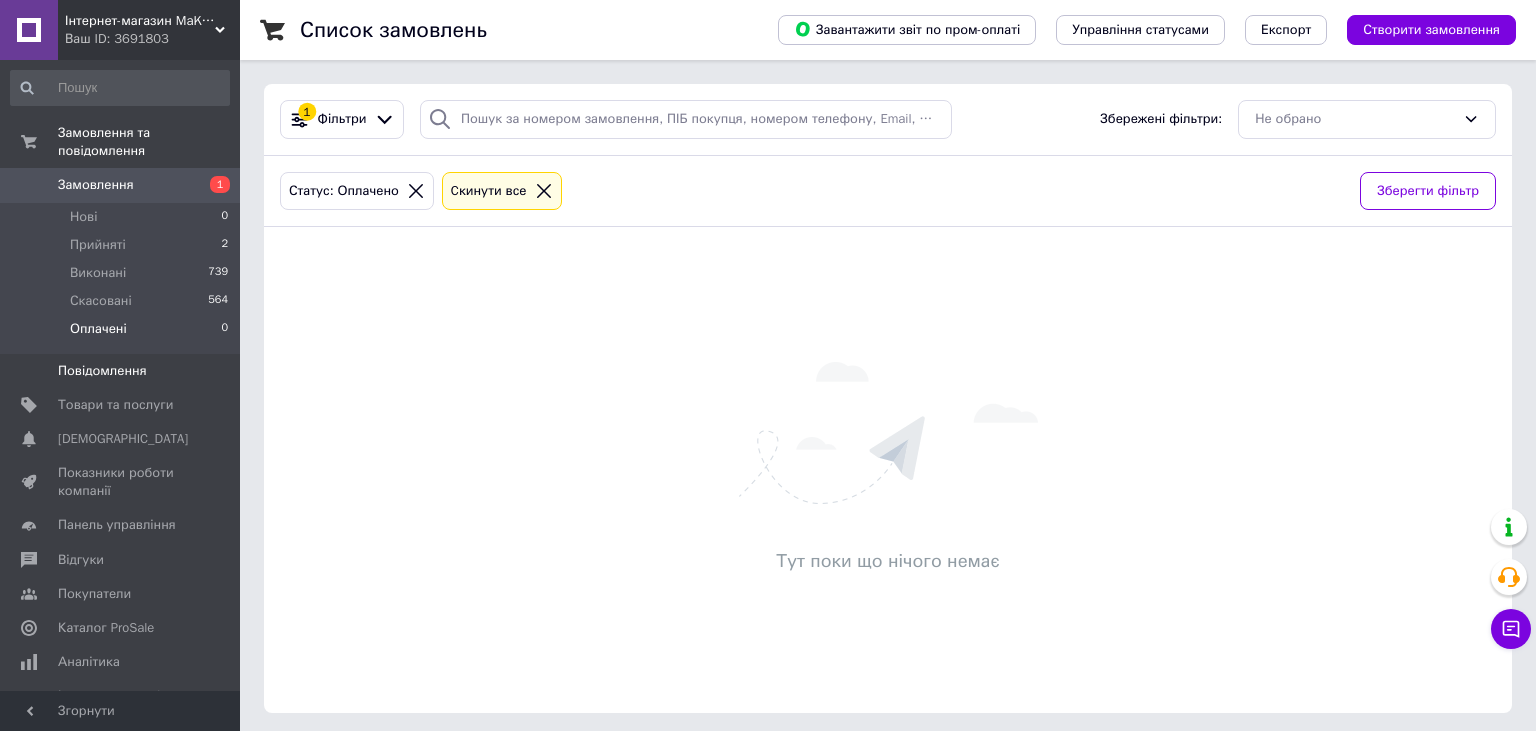 click on "Повідомлення 0" at bounding box center [120, 371] 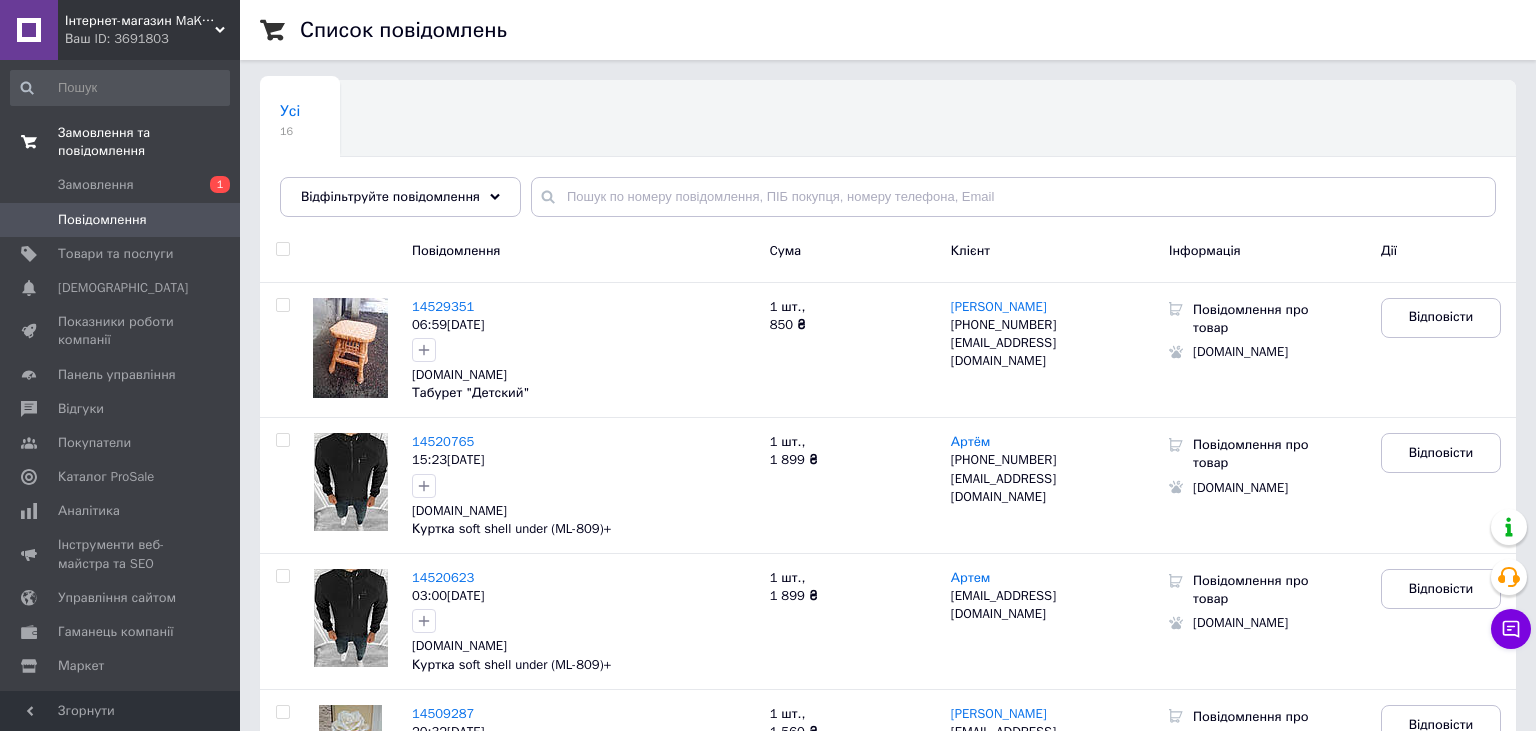 click on "Замовлення та повідомлення" at bounding box center [149, 142] 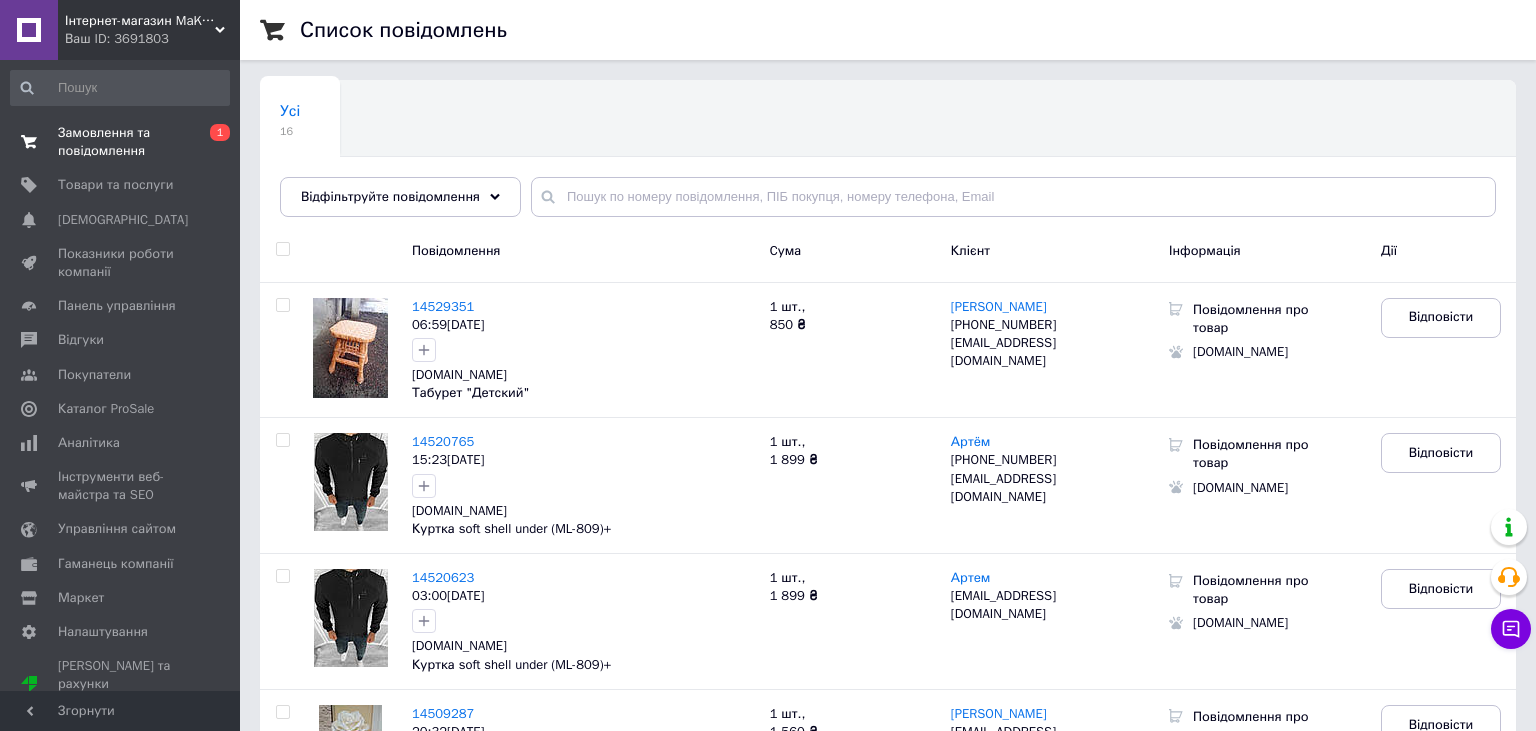 click on "Замовлення та повідомлення" at bounding box center [121, 142] 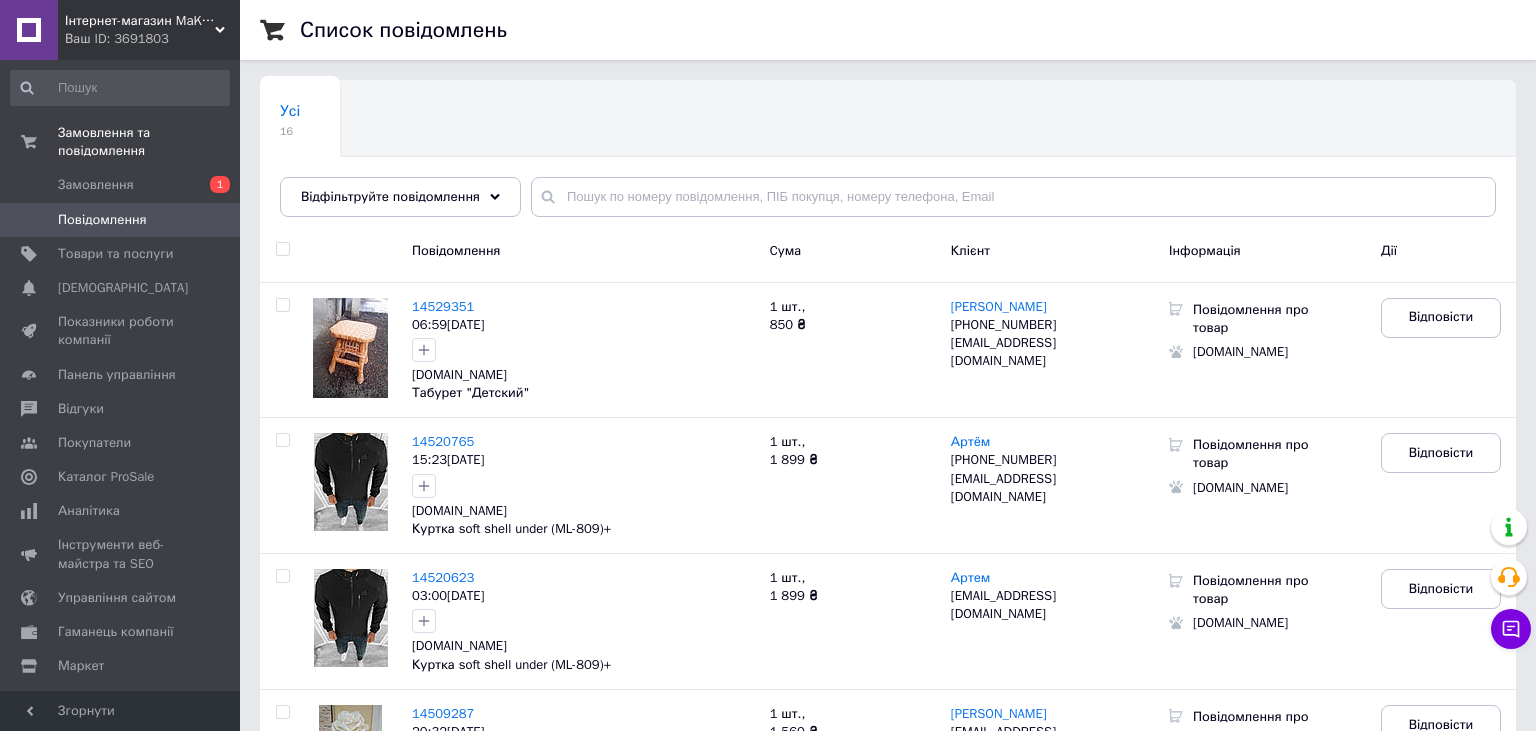 click on "Повідомлення" at bounding box center [102, 220] 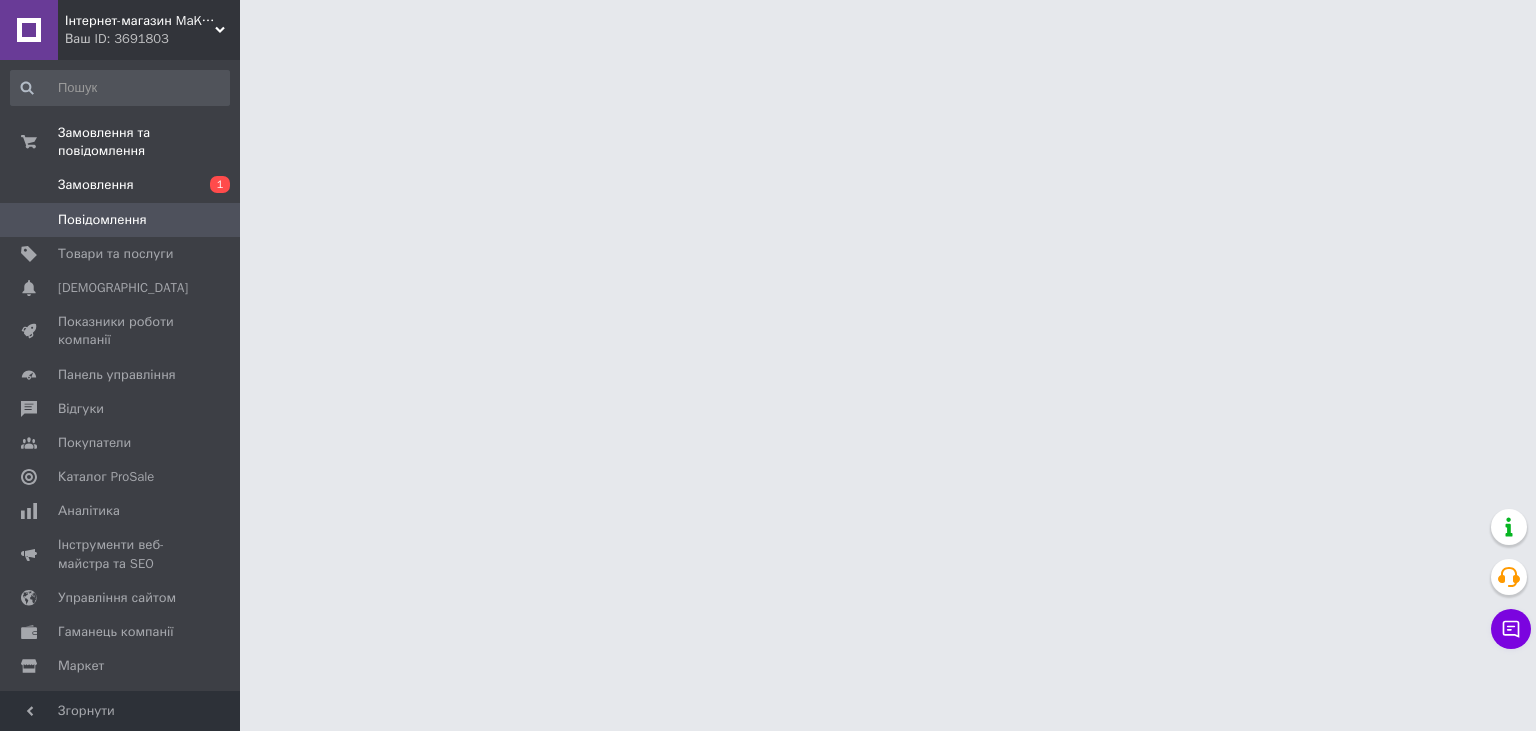 click on "Замовлення" at bounding box center [96, 185] 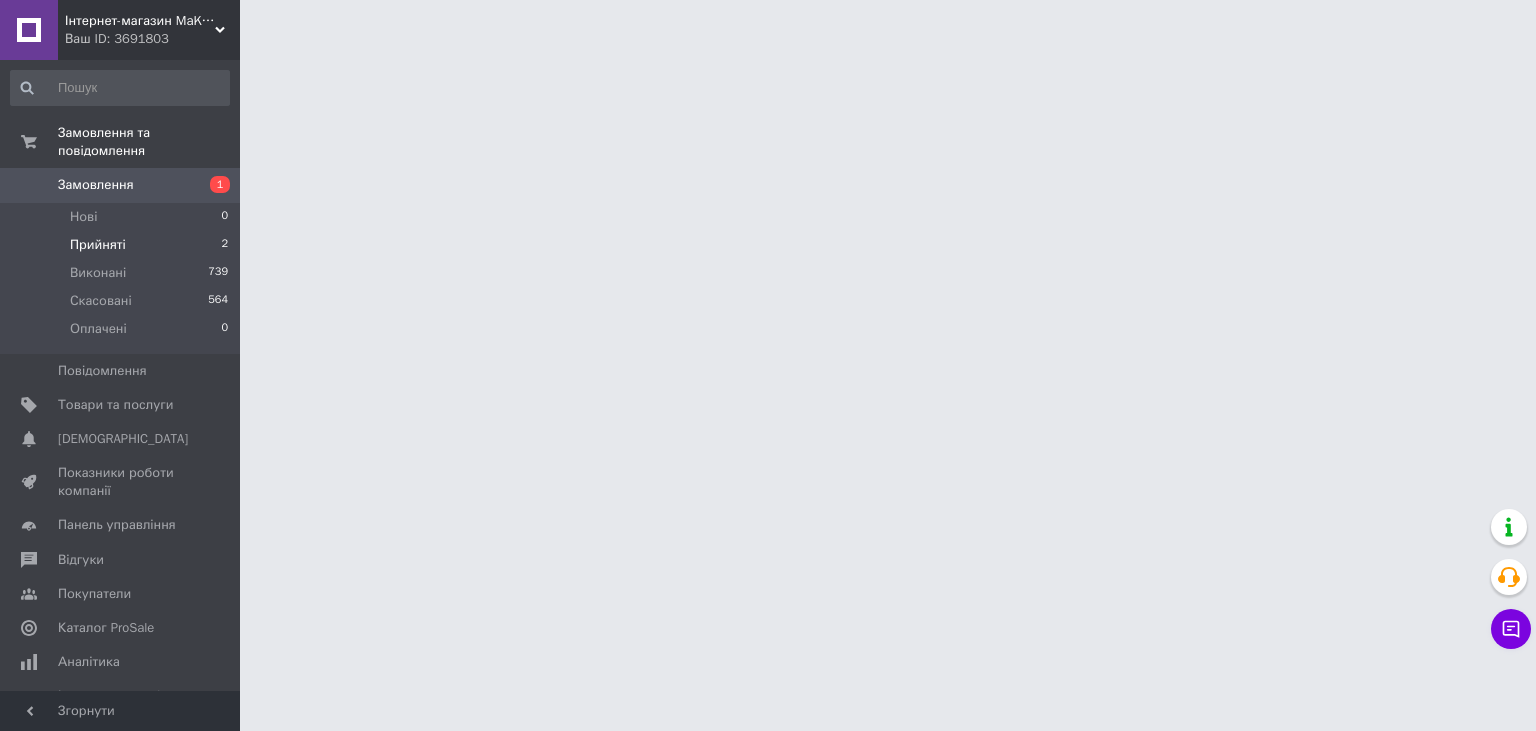 click on "Прийняті" at bounding box center (98, 245) 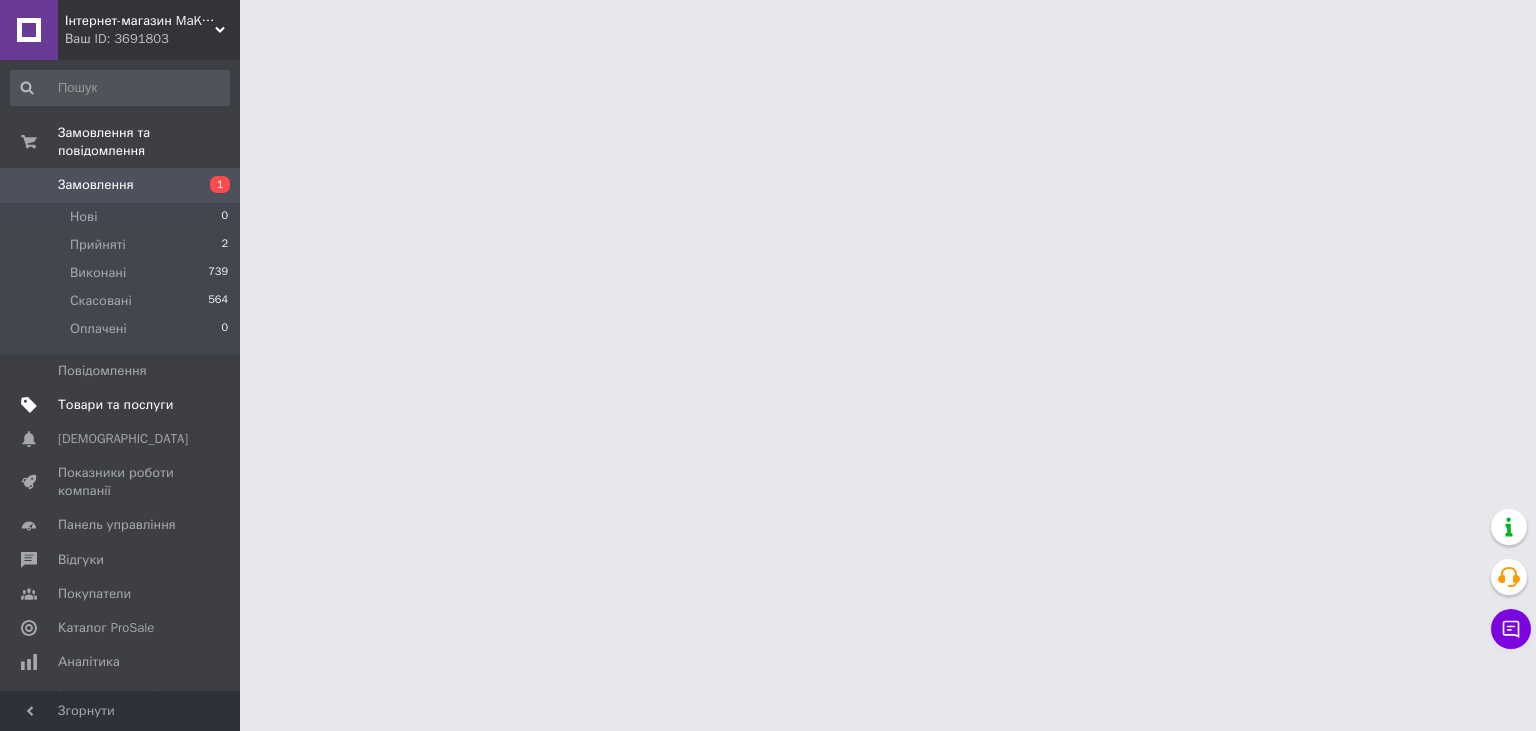 click on "Товари та послуги" at bounding box center (115, 405) 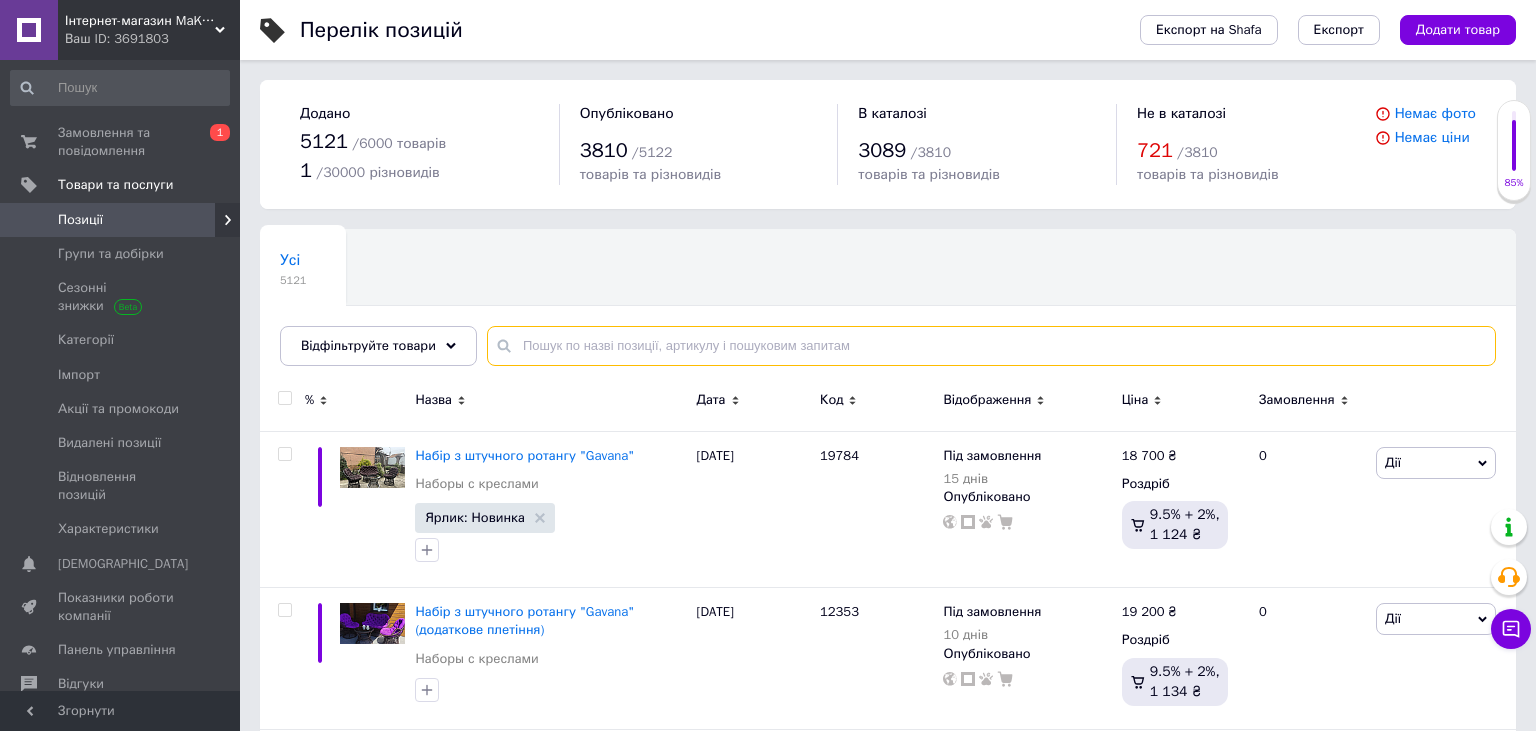 click at bounding box center (991, 346) 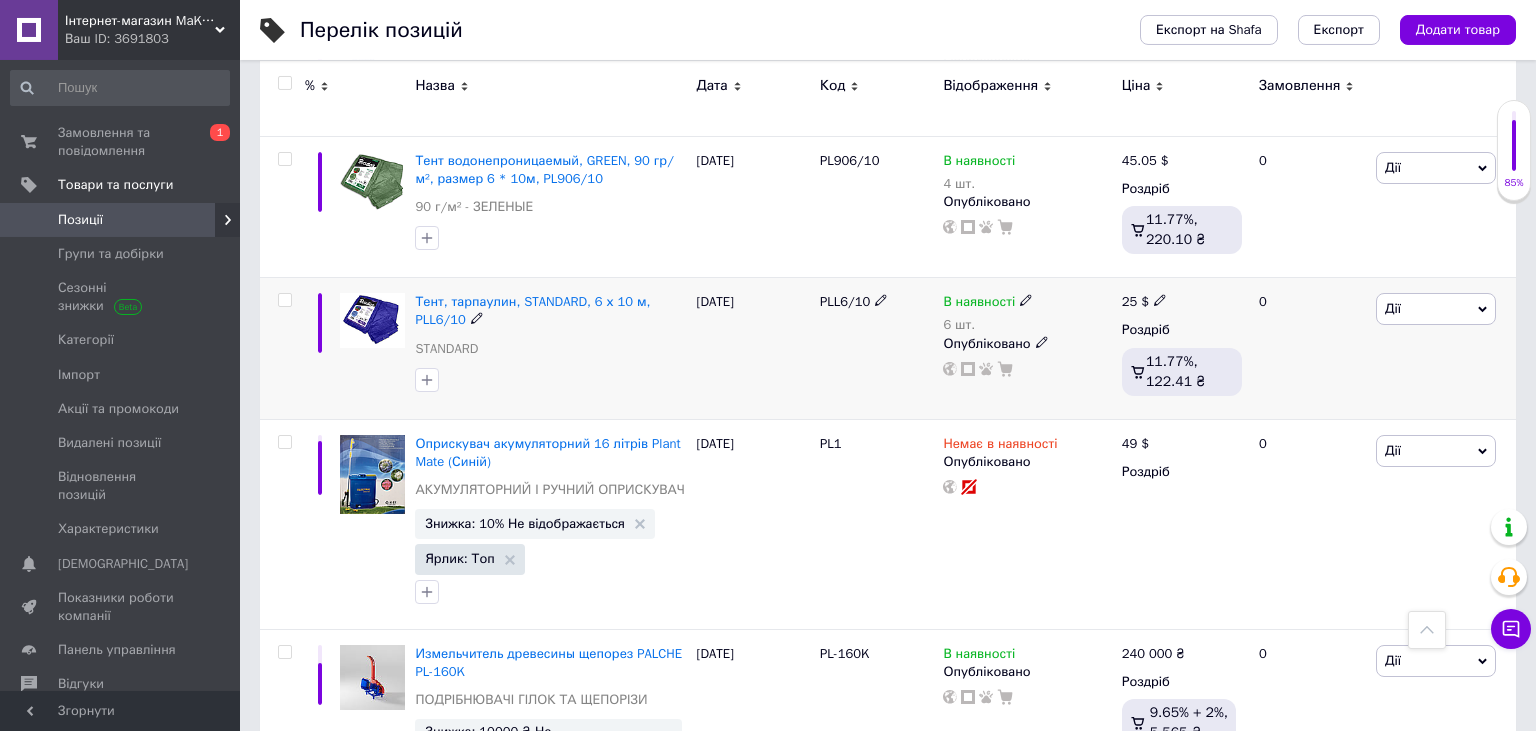 scroll, scrollTop: 9170, scrollLeft: 0, axis: vertical 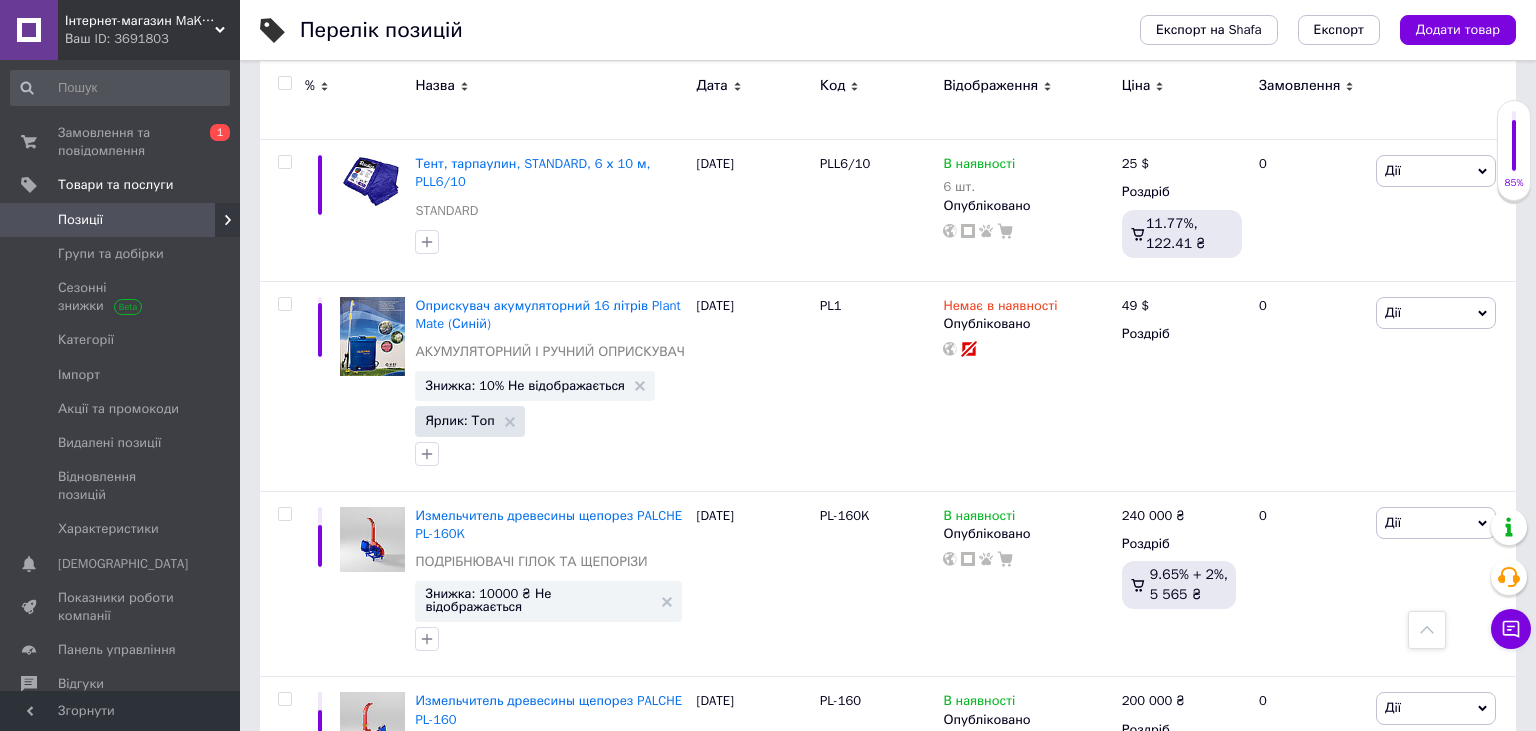 type on "PL-180" 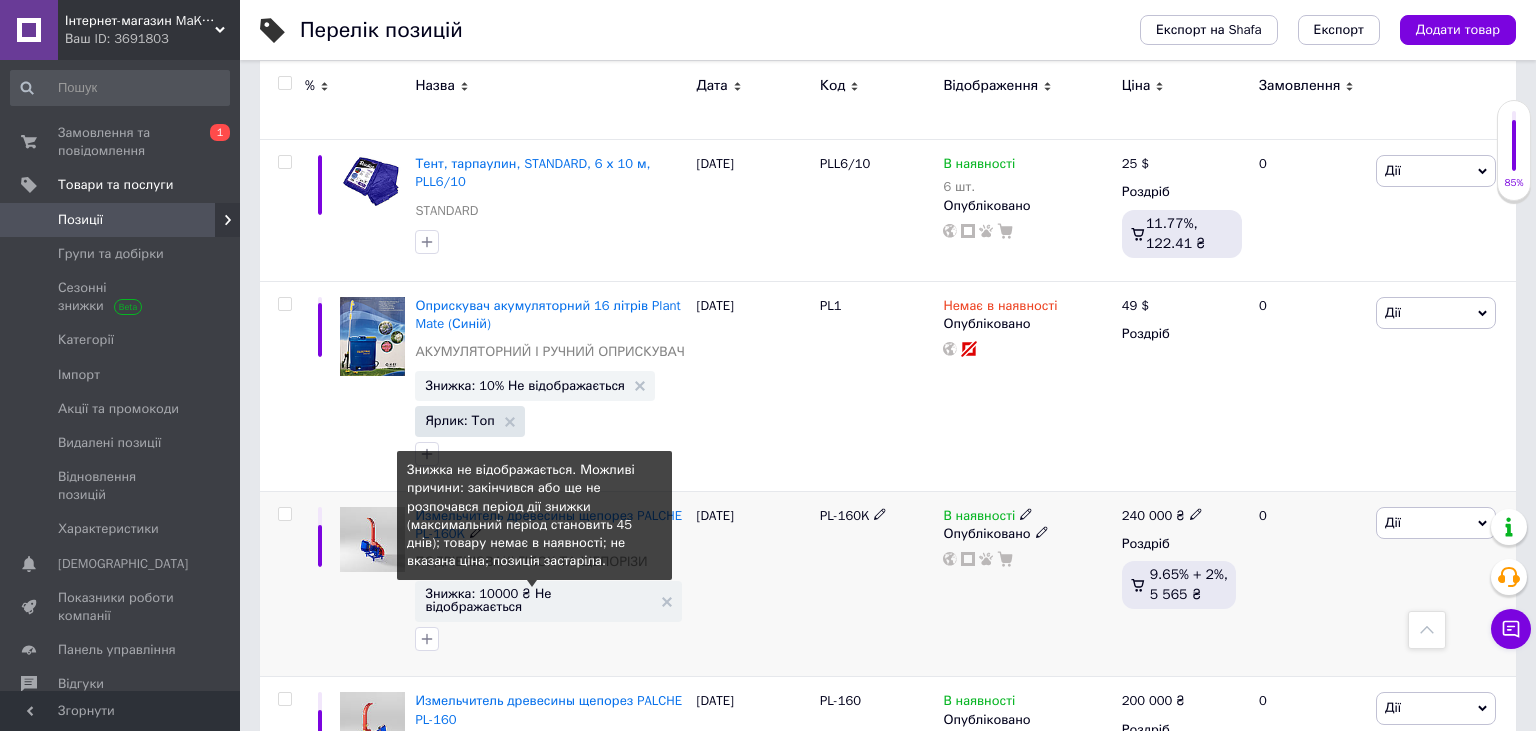 click on "Знижка: 10000 ₴ Не відображається" at bounding box center [538, 600] 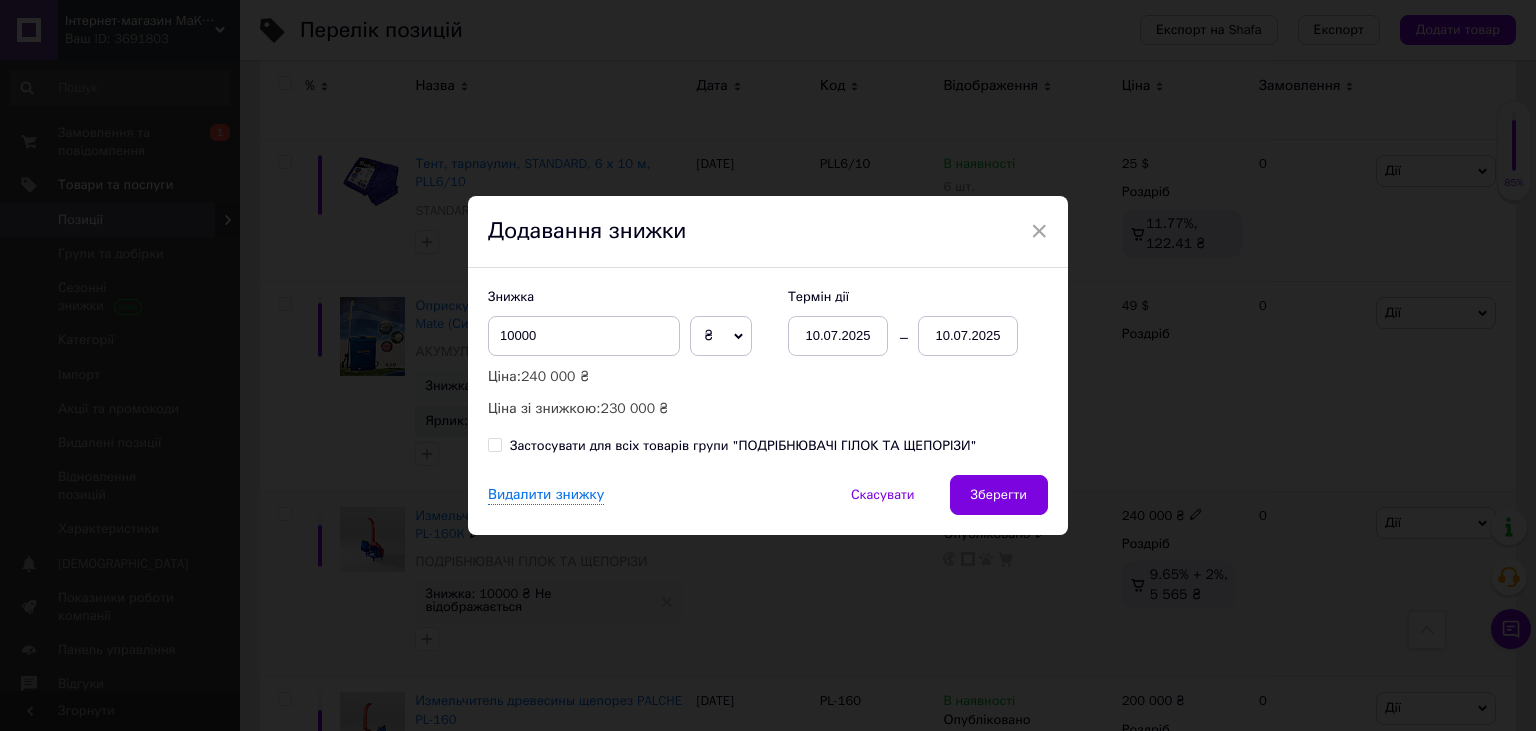 click on "10.07.2025" at bounding box center [968, 336] 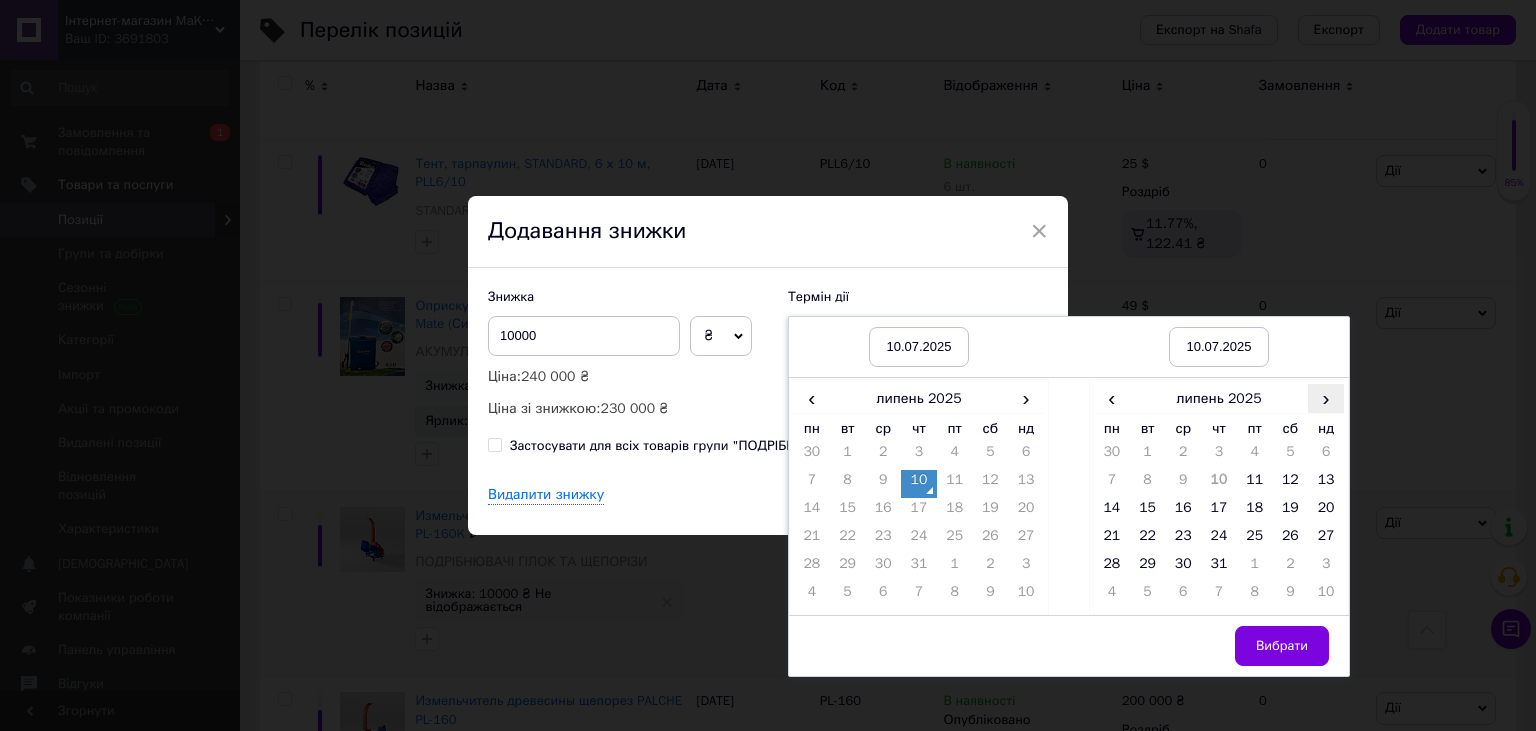 click on "›" at bounding box center [1326, 398] 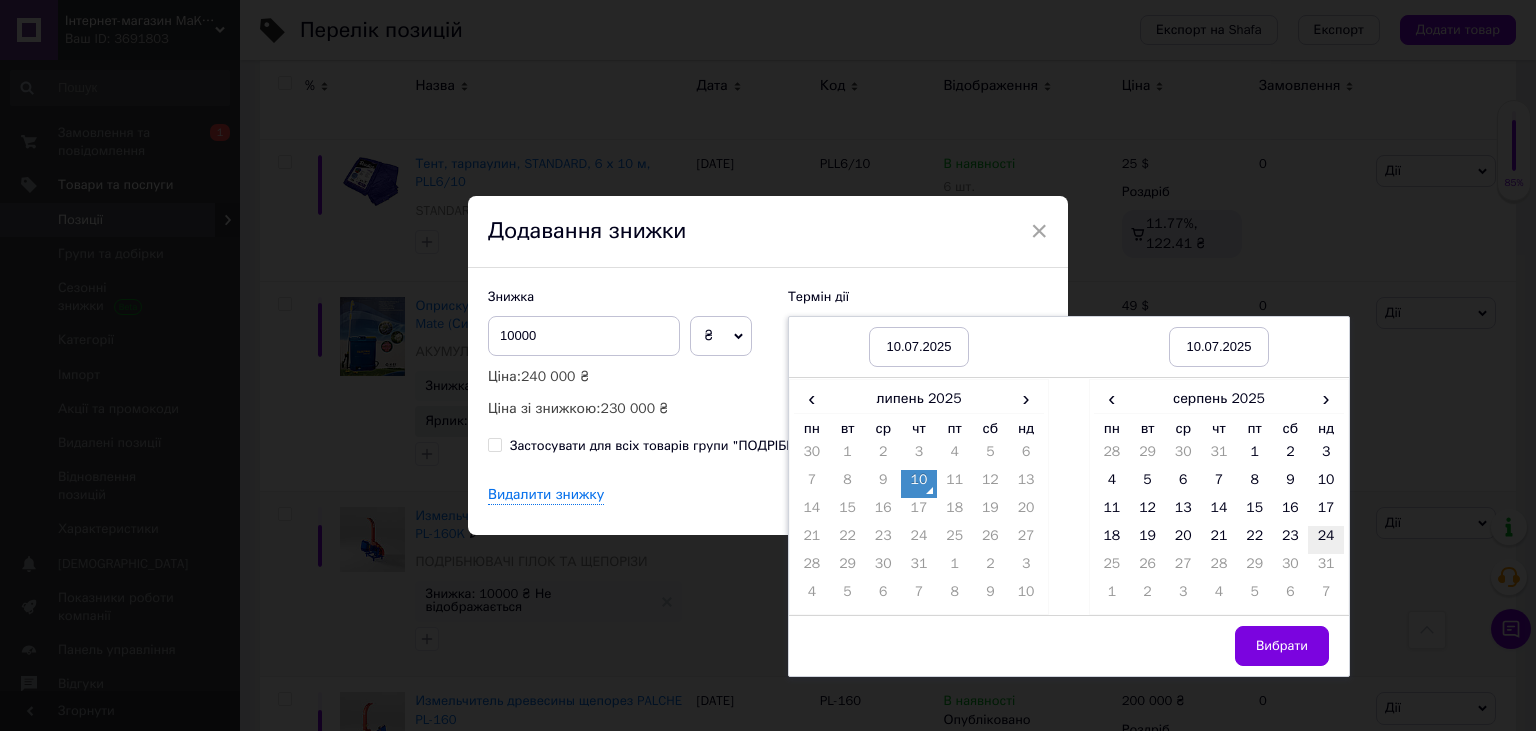 click on "24" at bounding box center [1326, 540] 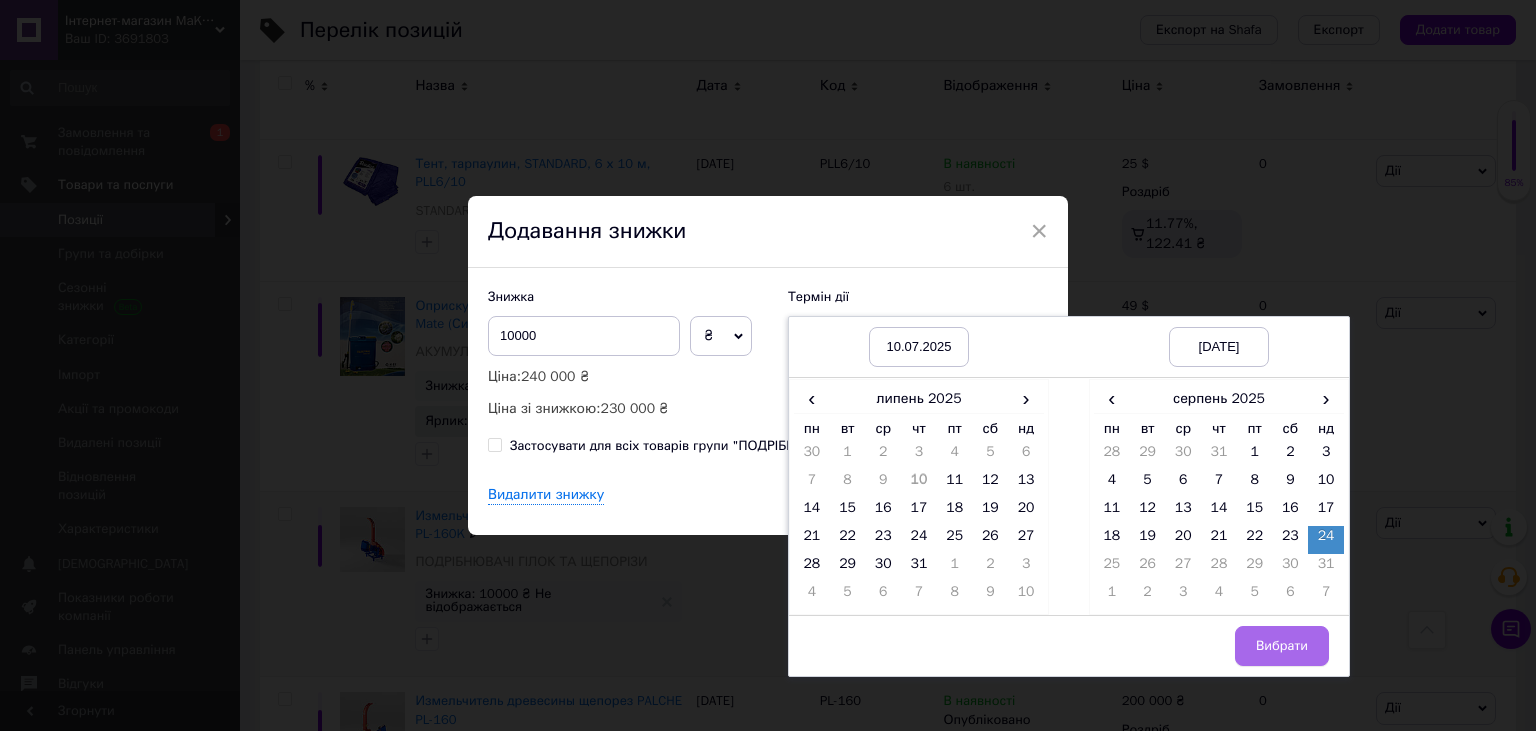 click on "Вибрати" at bounding box center [1282, 646] 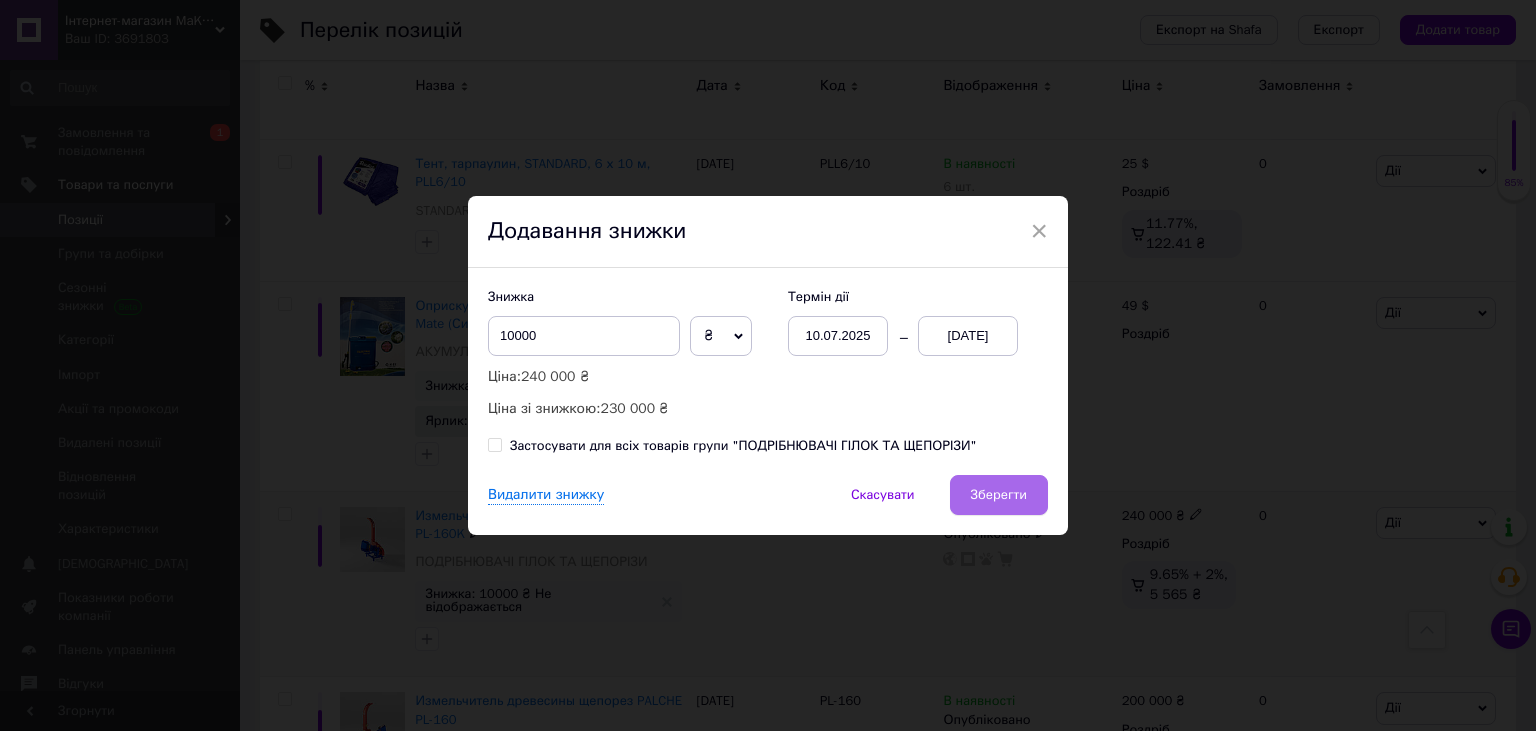 click on "Зберегти" at bounding box center [999, 495] 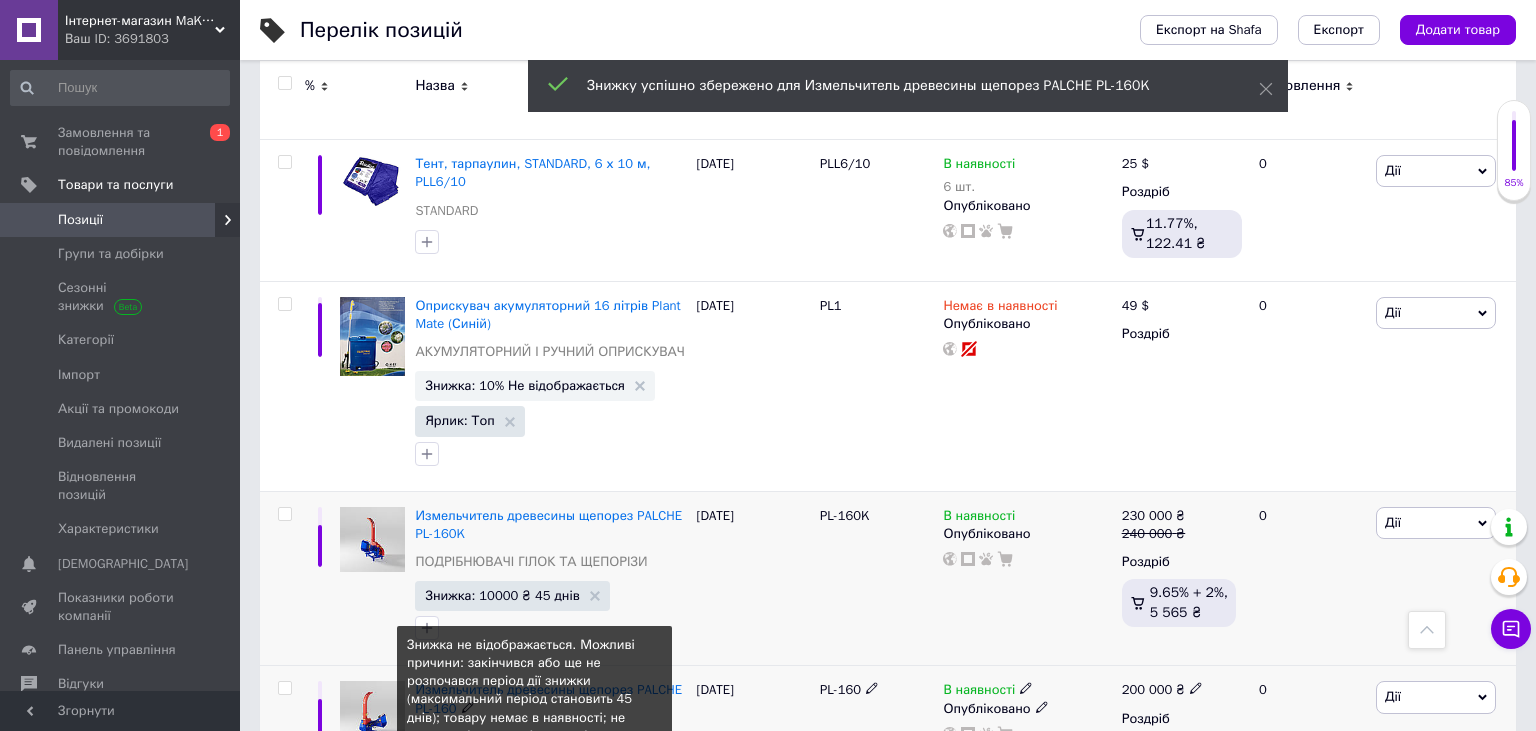 click on "Знижка: 20000 ₴ Не відображається" at bounding box center [538, 775] 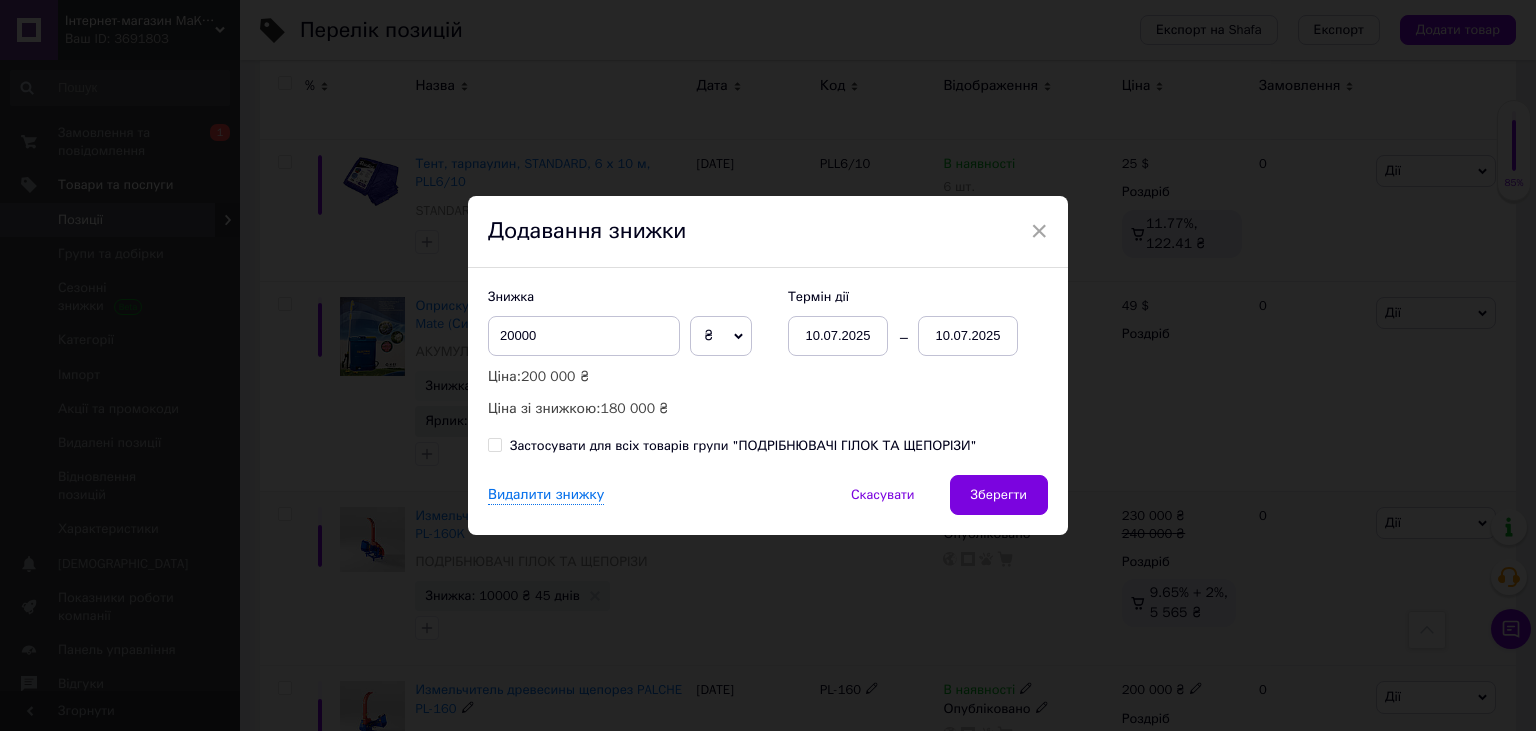 click on "10.07.2025" at bounding box center [968, 336] 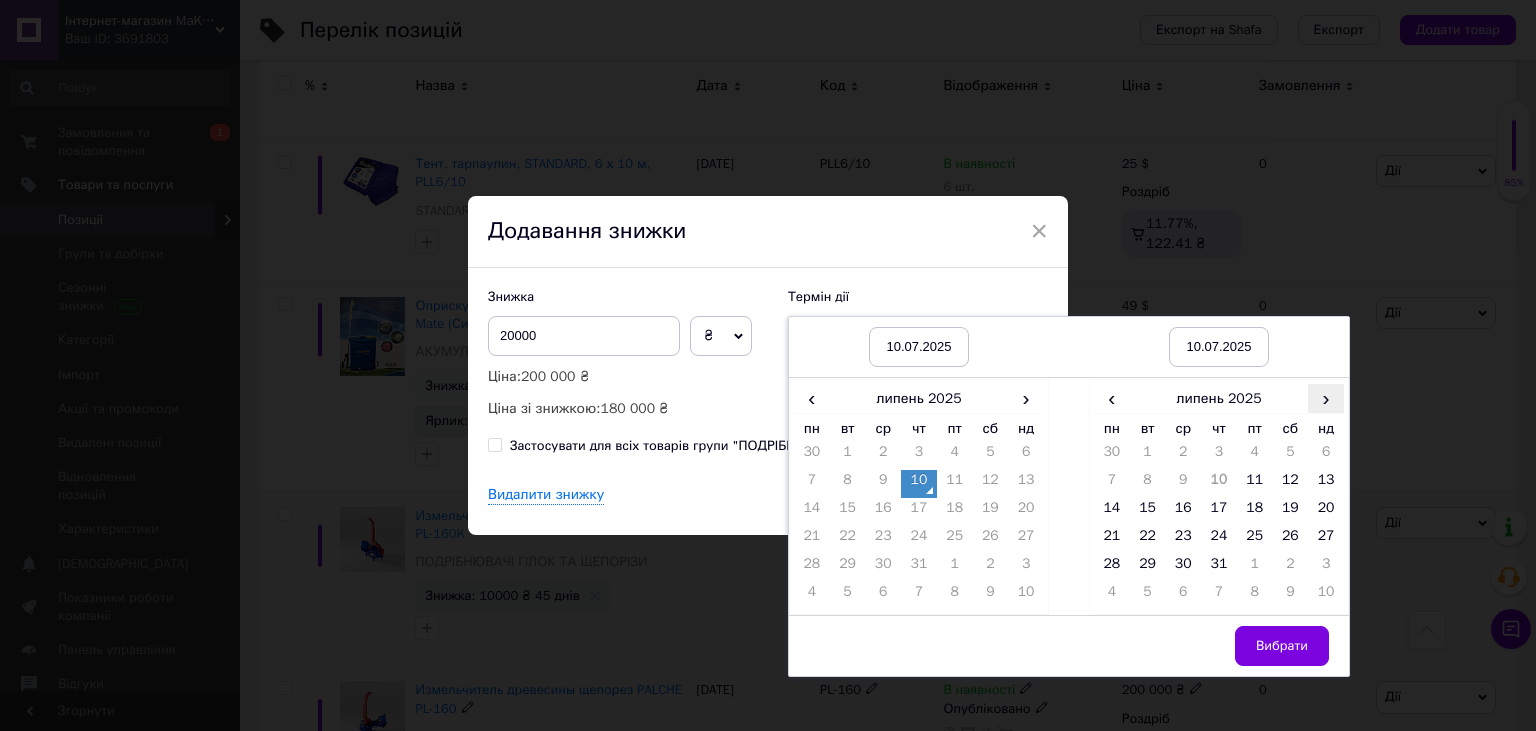 click on "›" at bounding box center (1326, 398) 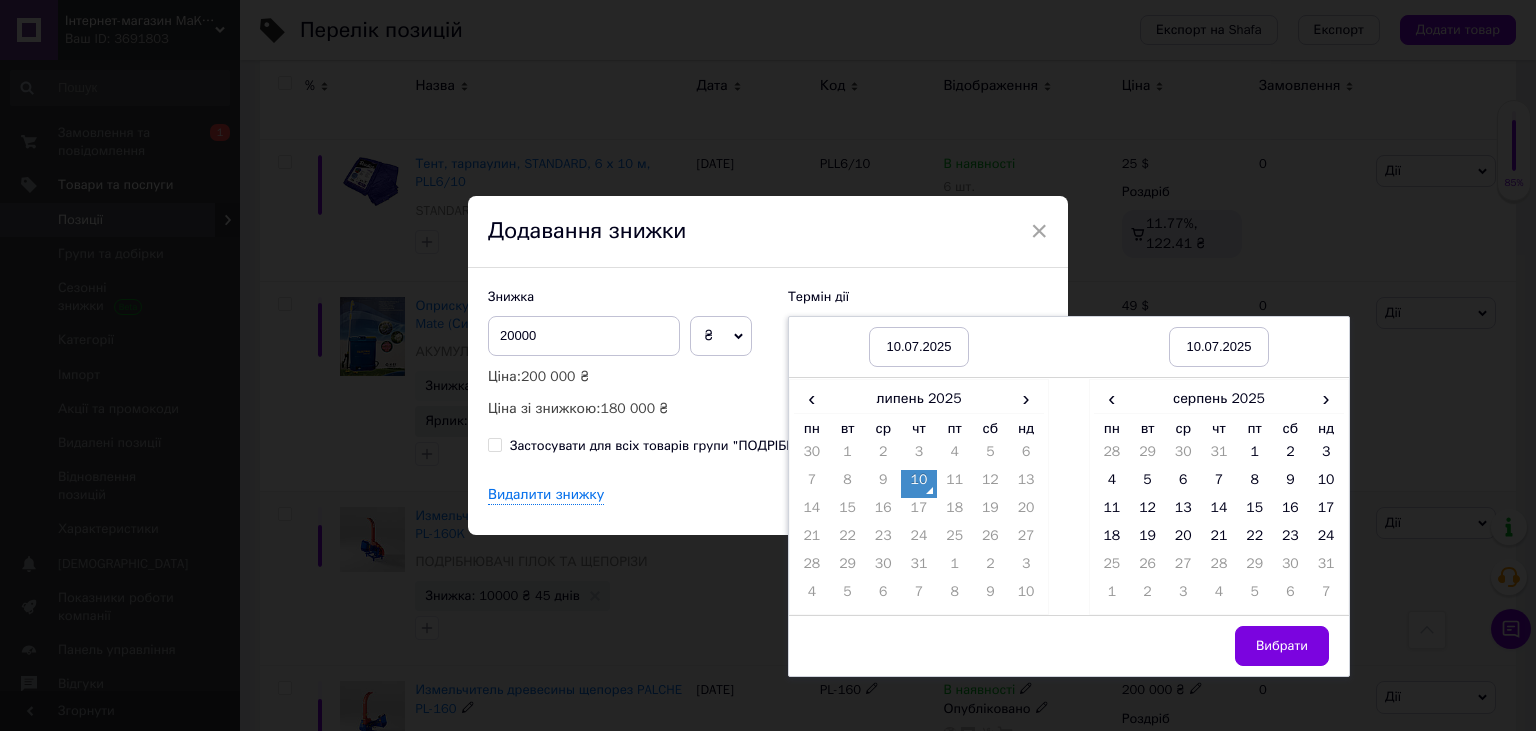 click on "30" at bounding box center (1291, 568) 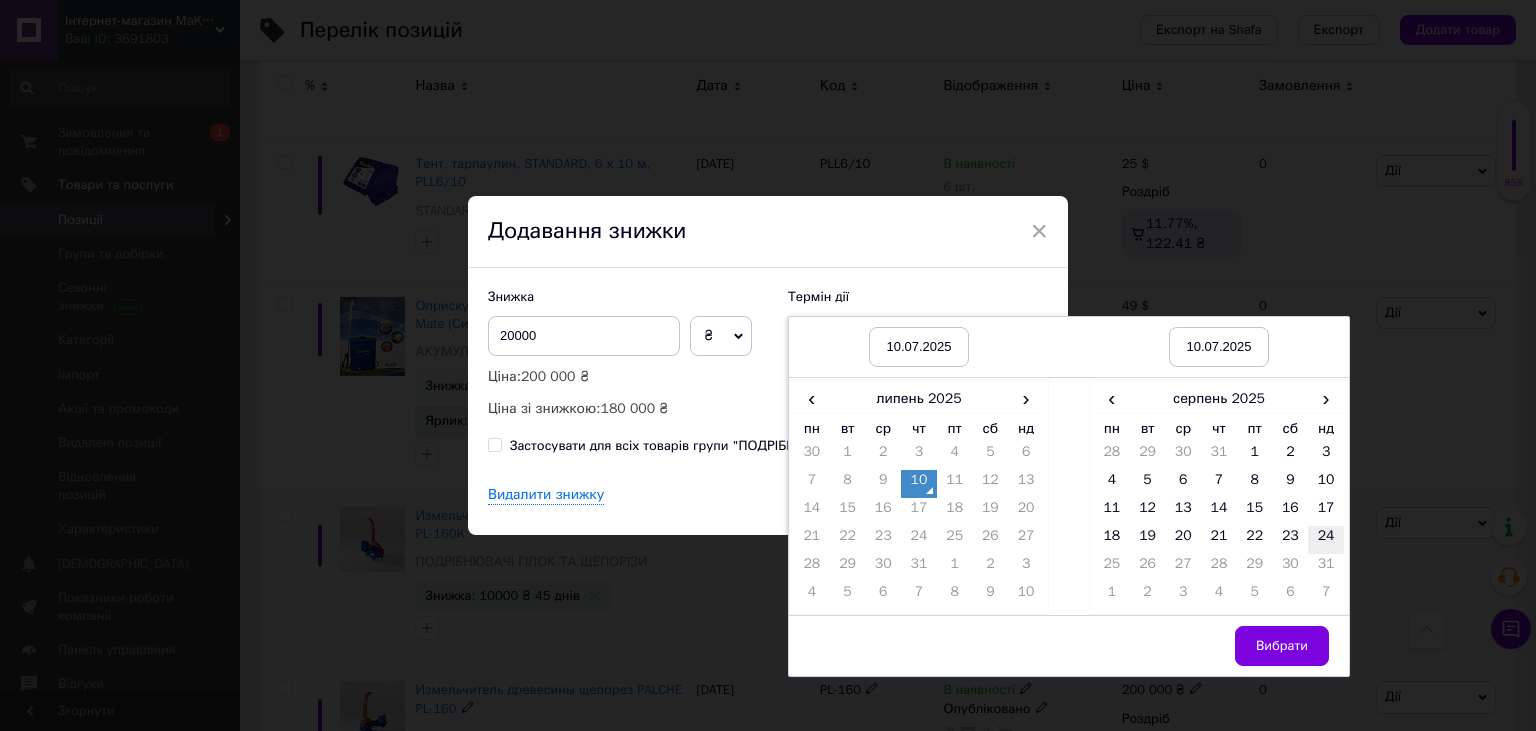 click on "24" at bounding box center [1326, 540] 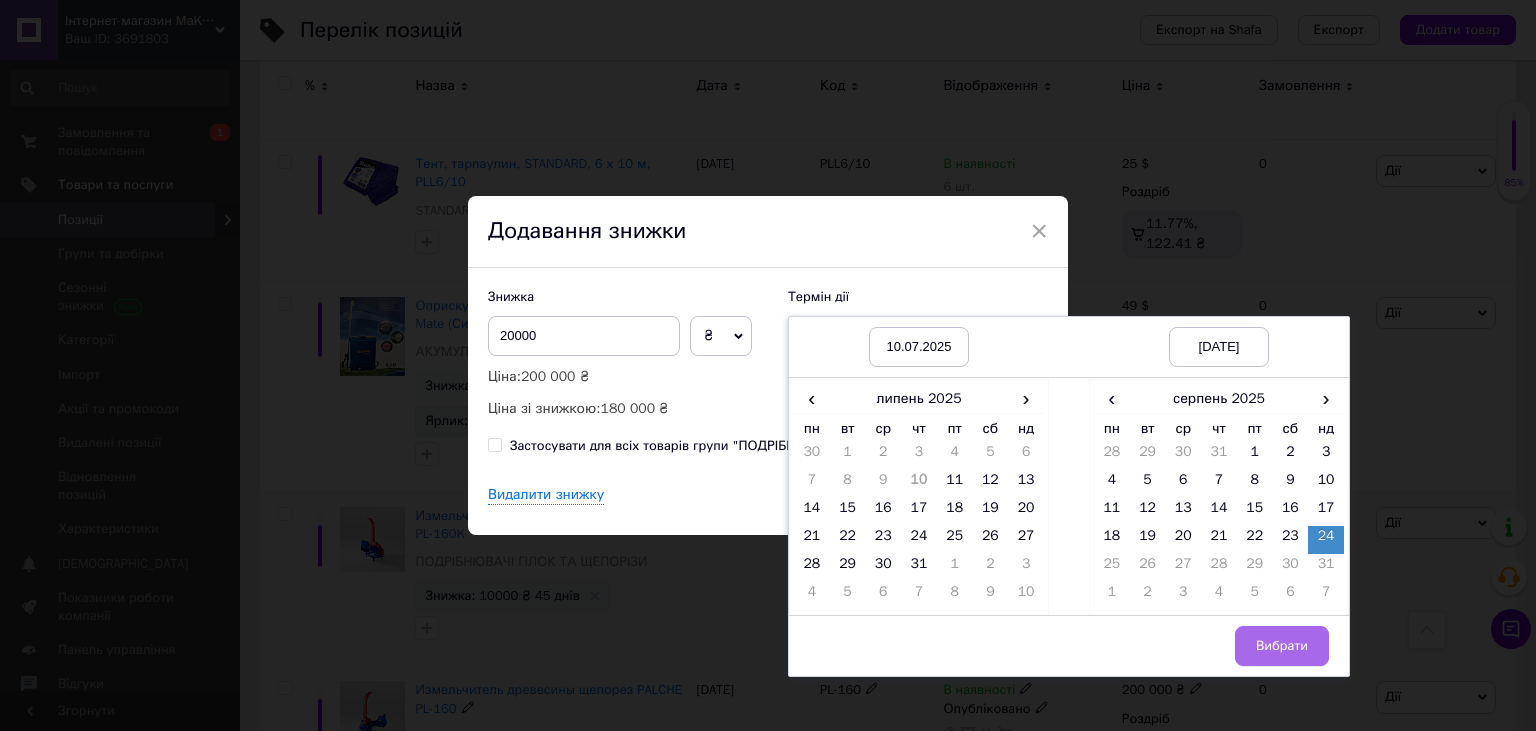 click on "Вибрати" at bounding box center (1282, 646) 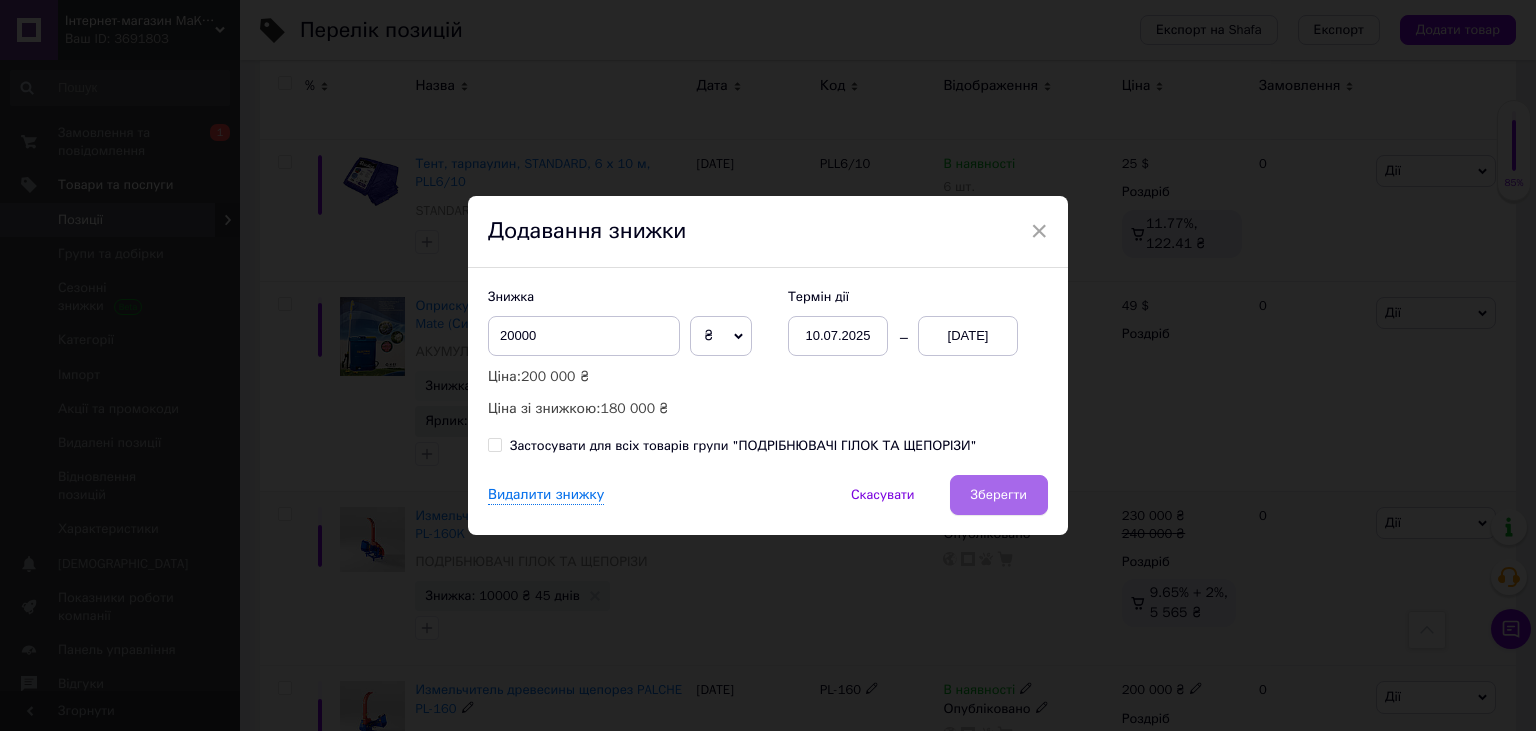 click on "Зберегти" at bounding box center (999, 495) 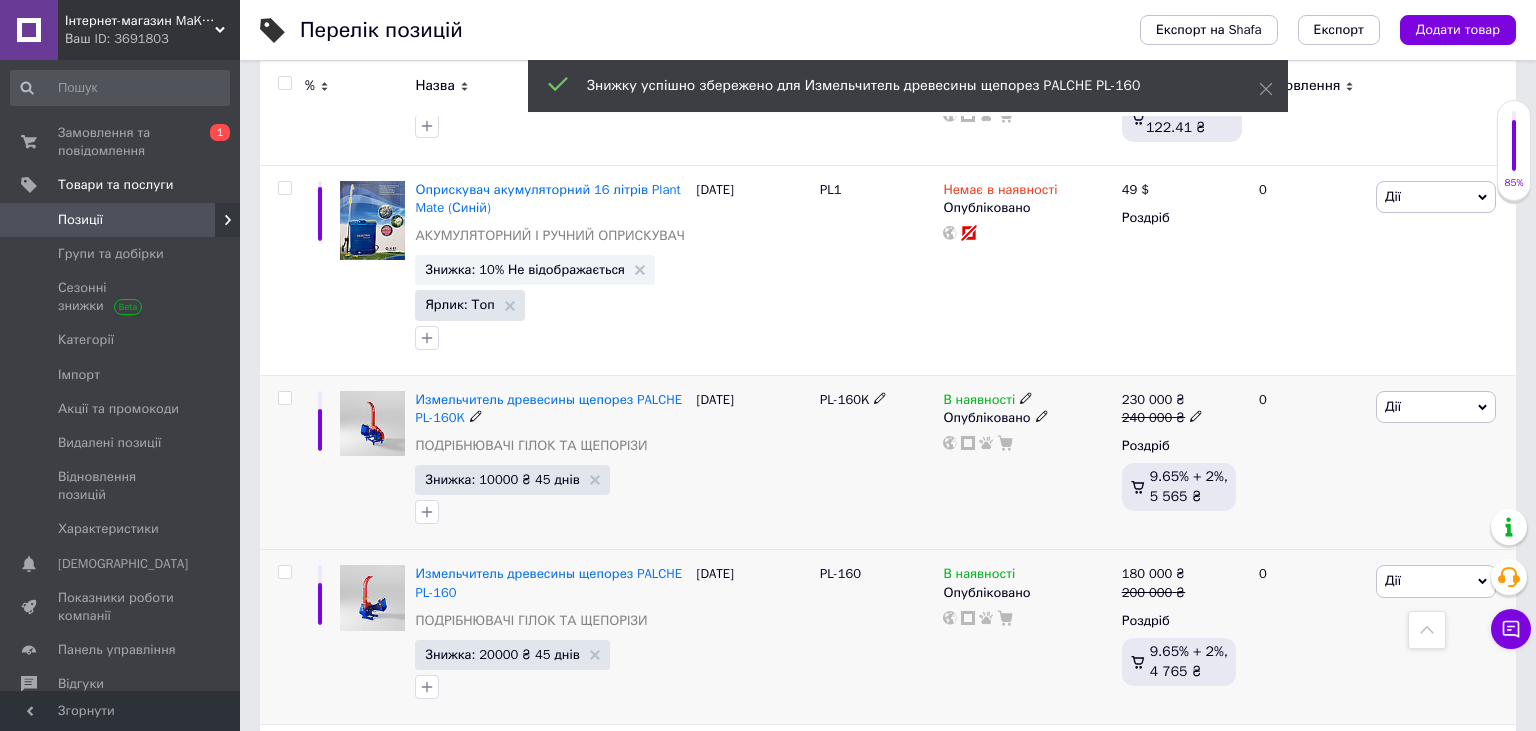 scroll, scrollTop: 9382, scrollLeft: 0, axis: vertical 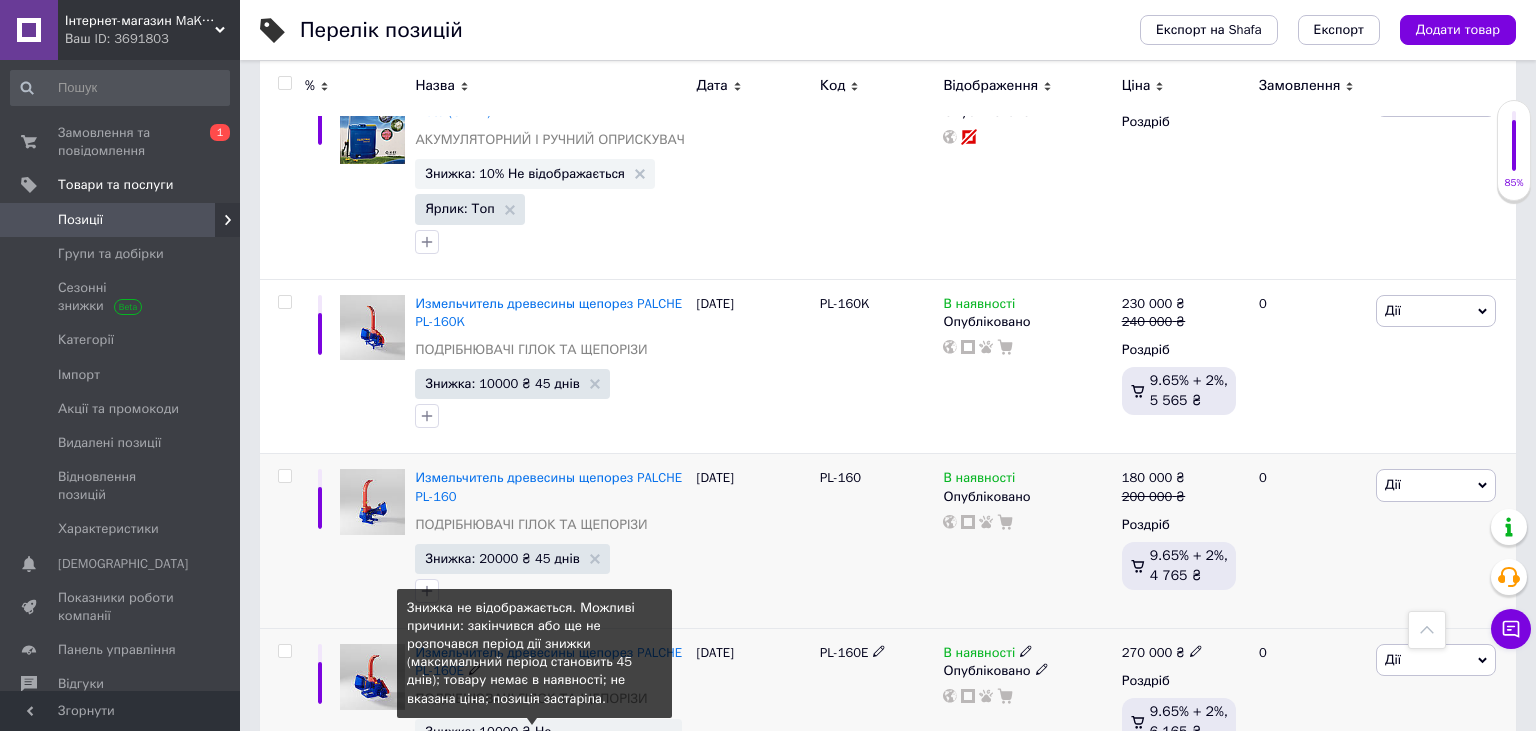 click on "Знижка: 10000 ₴ Не відображається" at bounding box center [538, 738] 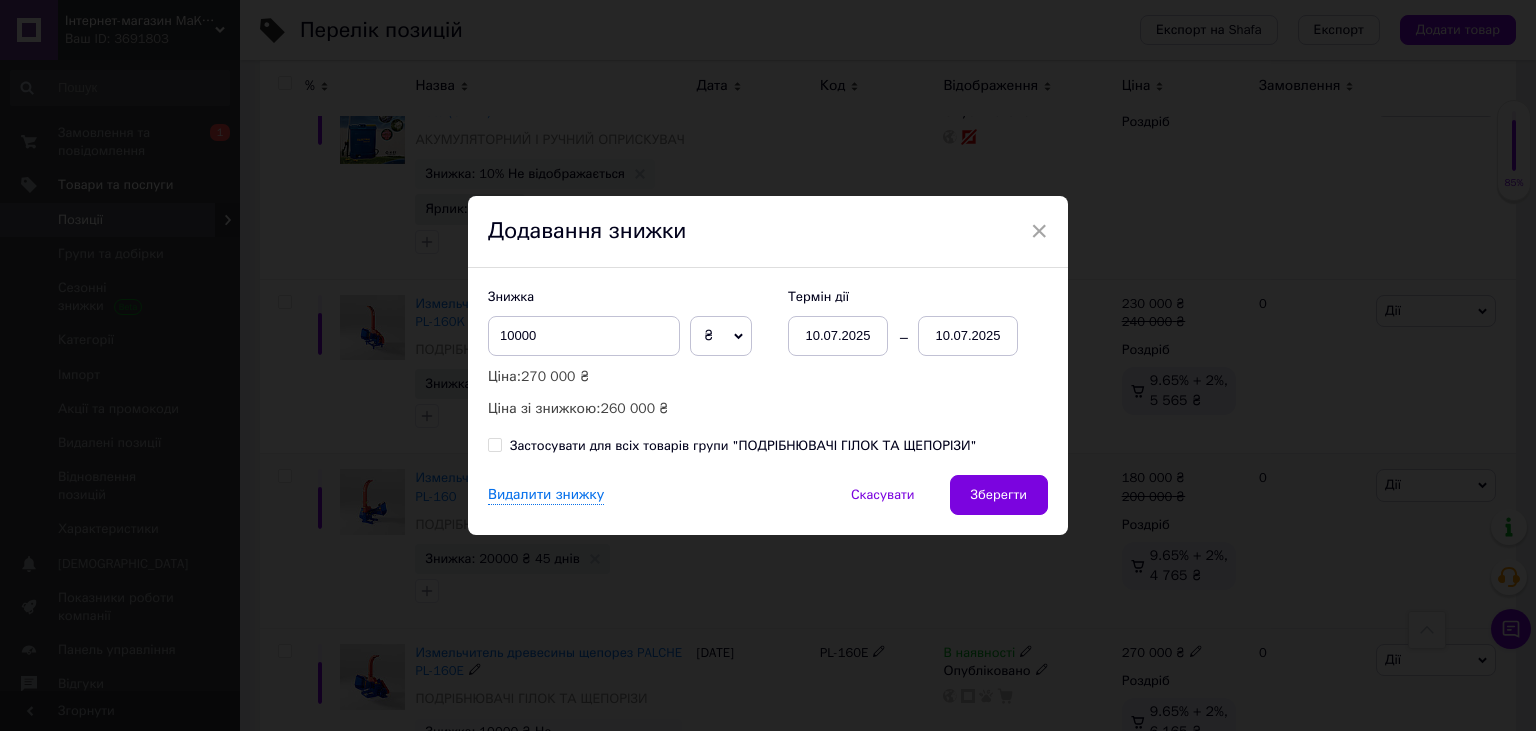 click on "10.07.2025" at bounding box center [968, 336] 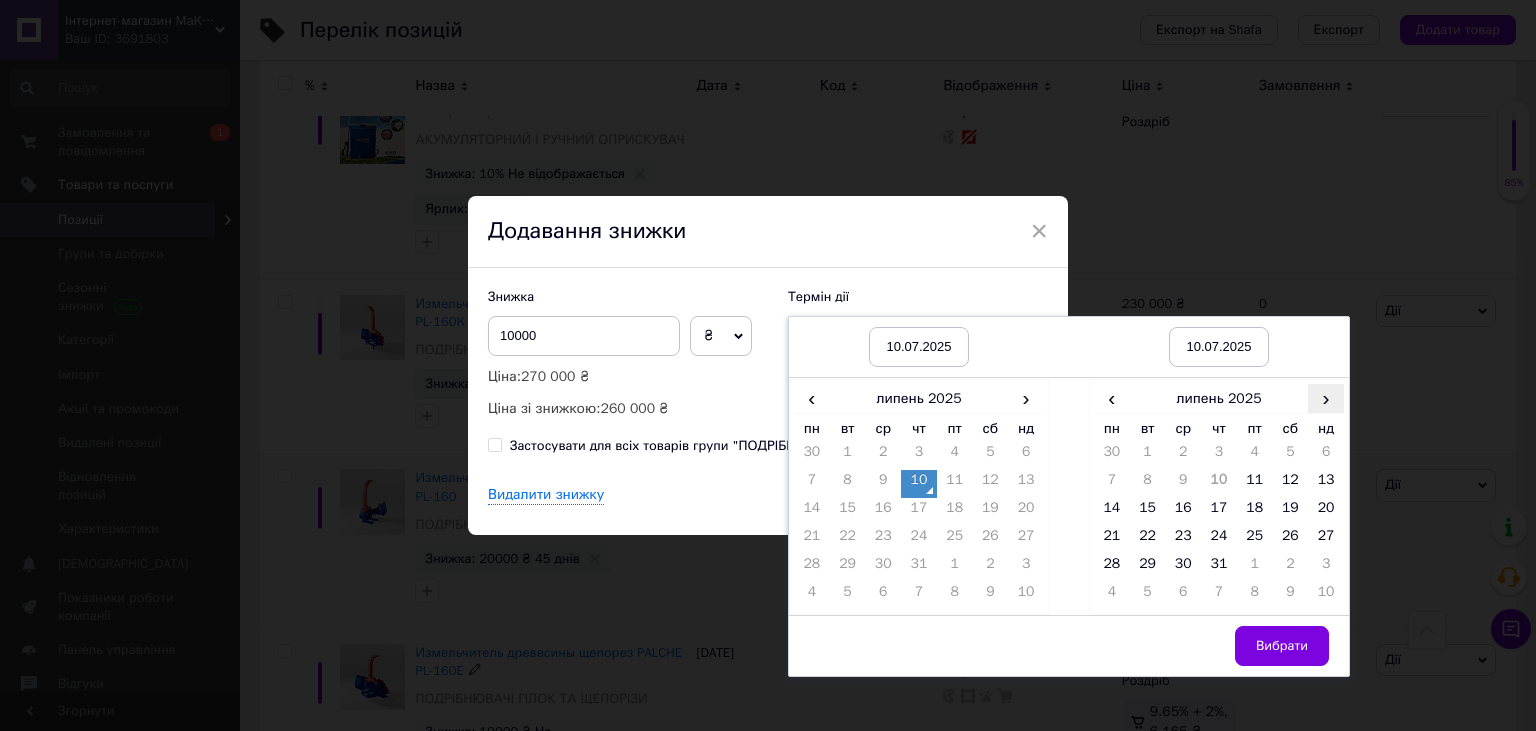 click on "›" at bounding box center [1326, 398] 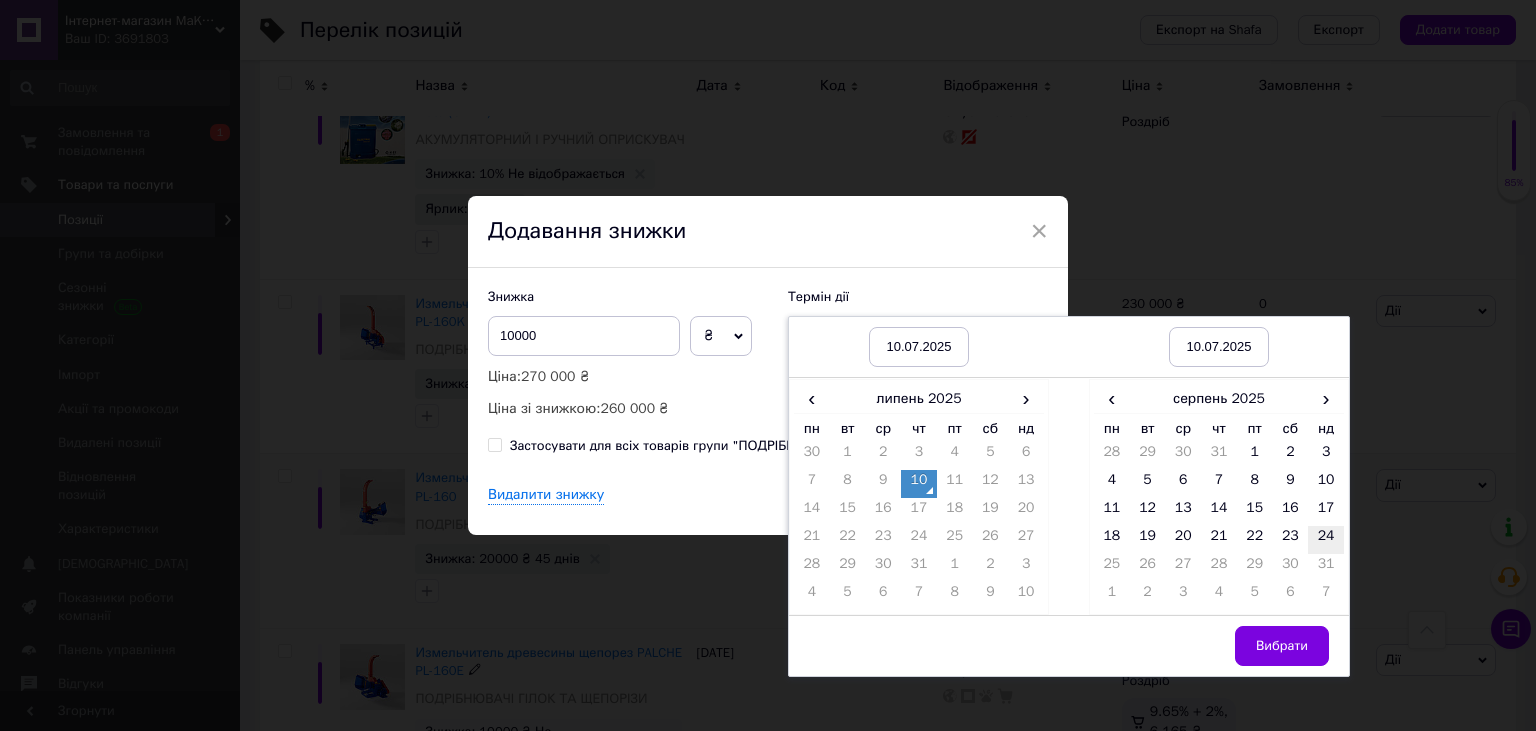 click on "24" at bounding box center (1326, 540) 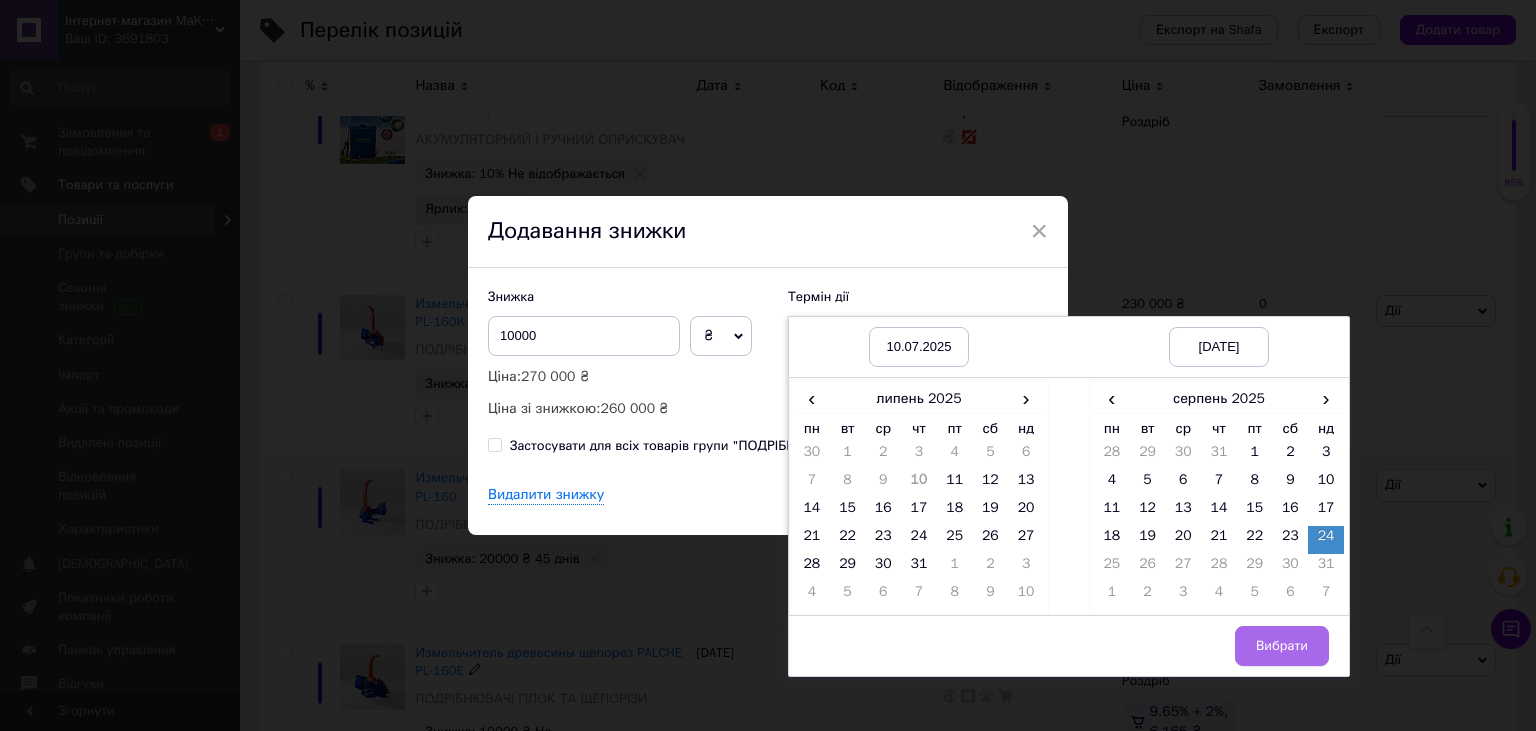 click on "Вибрати" at bounding box center (1282, 646) 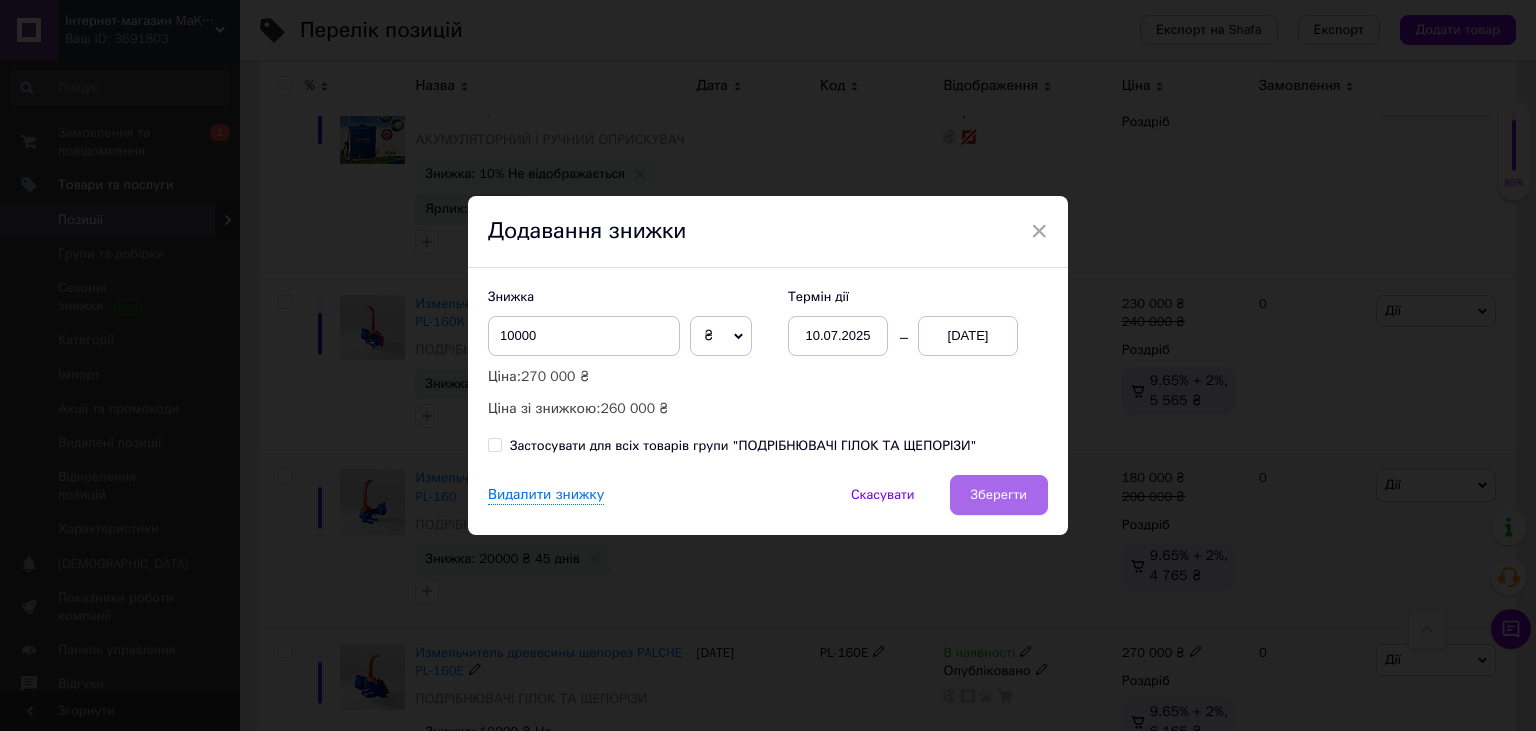 click on "Зберегти" at bounding box center (999, 495) 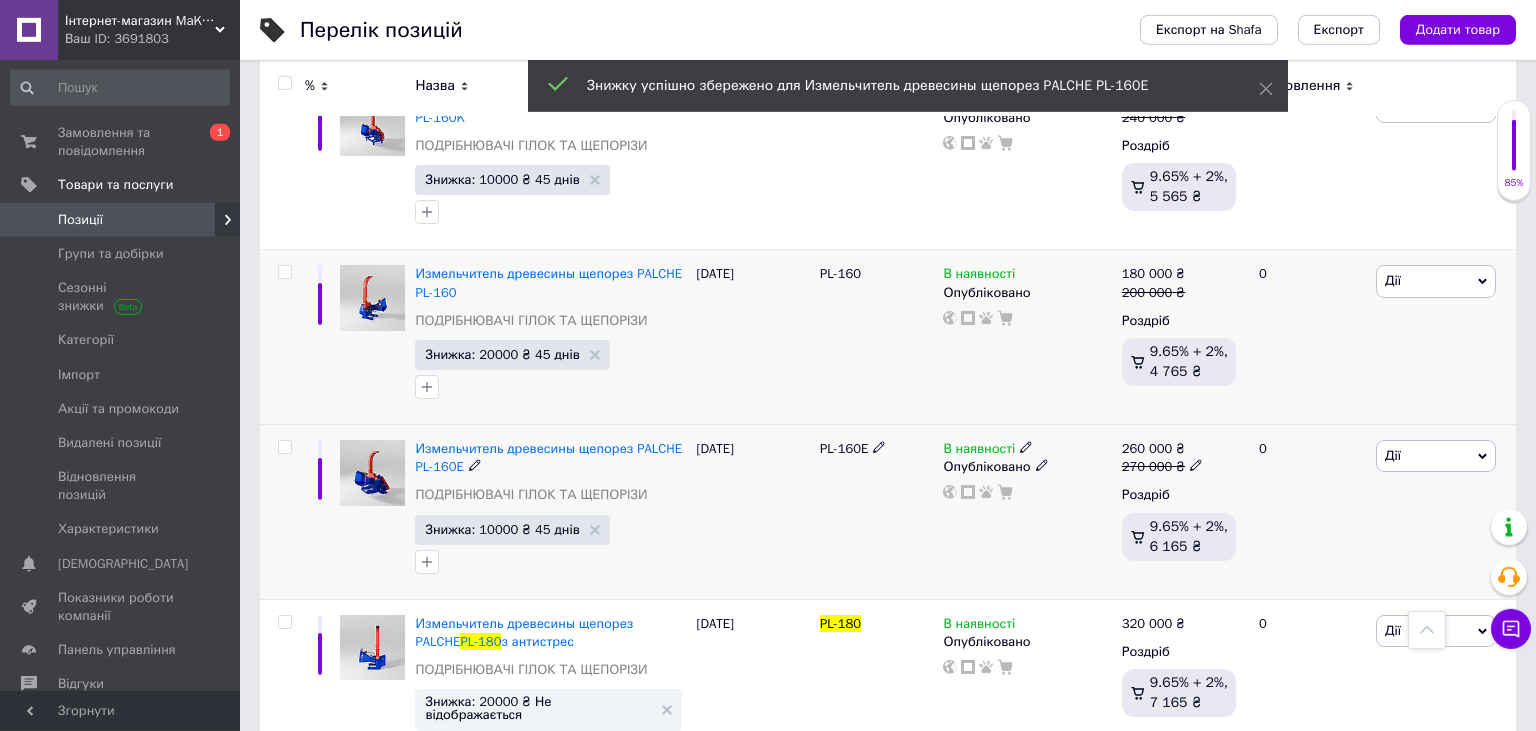 scroll, scrollTop: 9593, scrollLeft: 0, axis: vertical 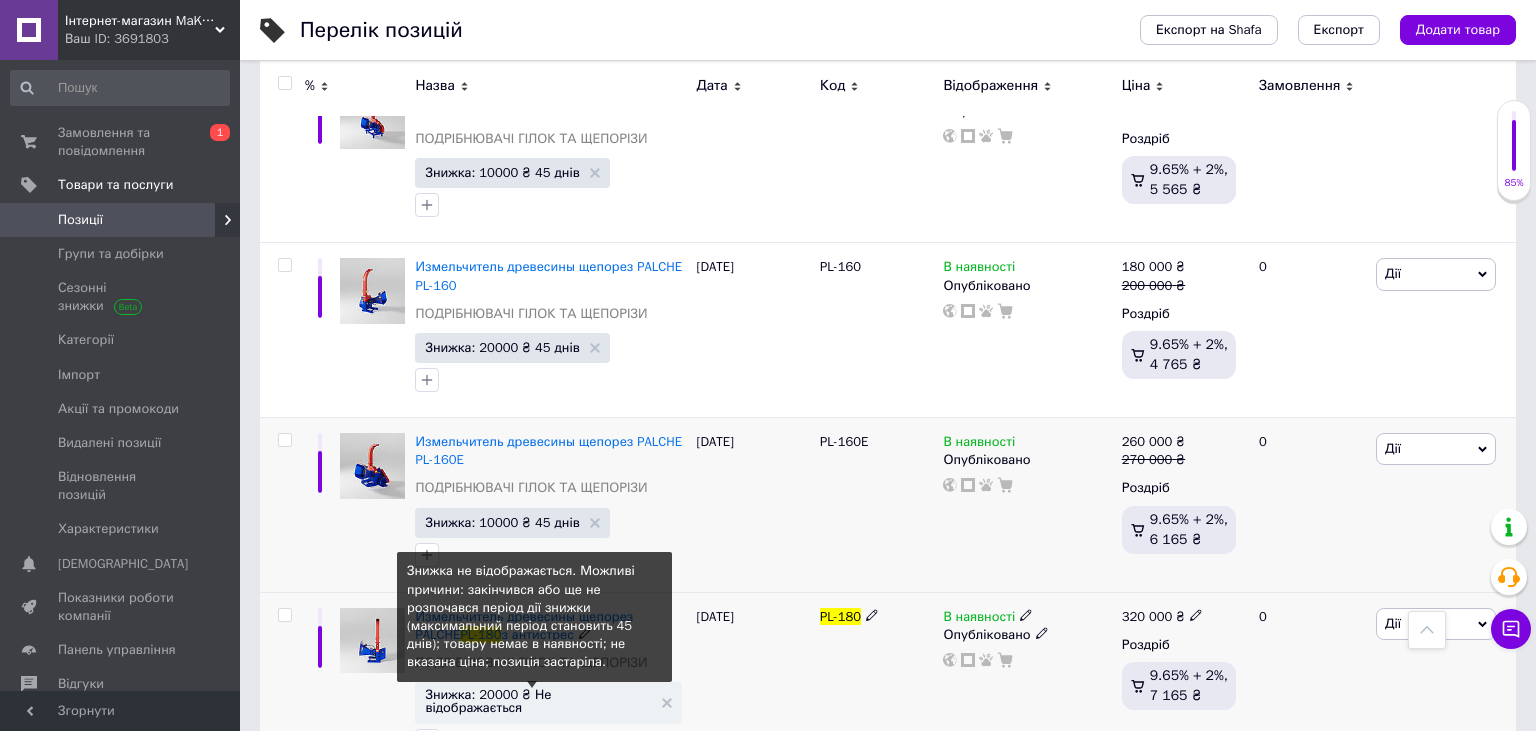 click on "Знижка: 20000 ₴ Не відображається" at bounding box center (538, 701) 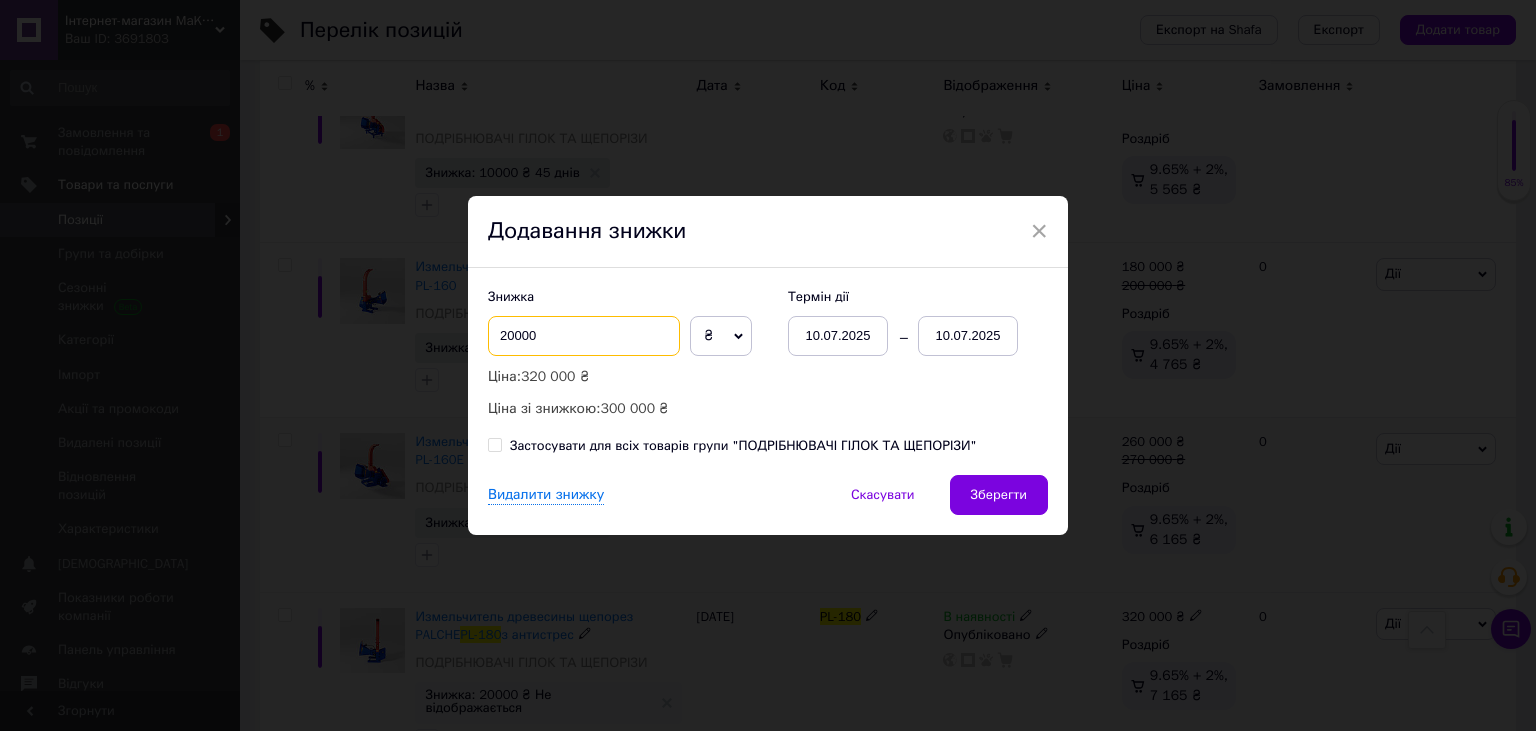 click on "20000" at bounding box center [584, 336] 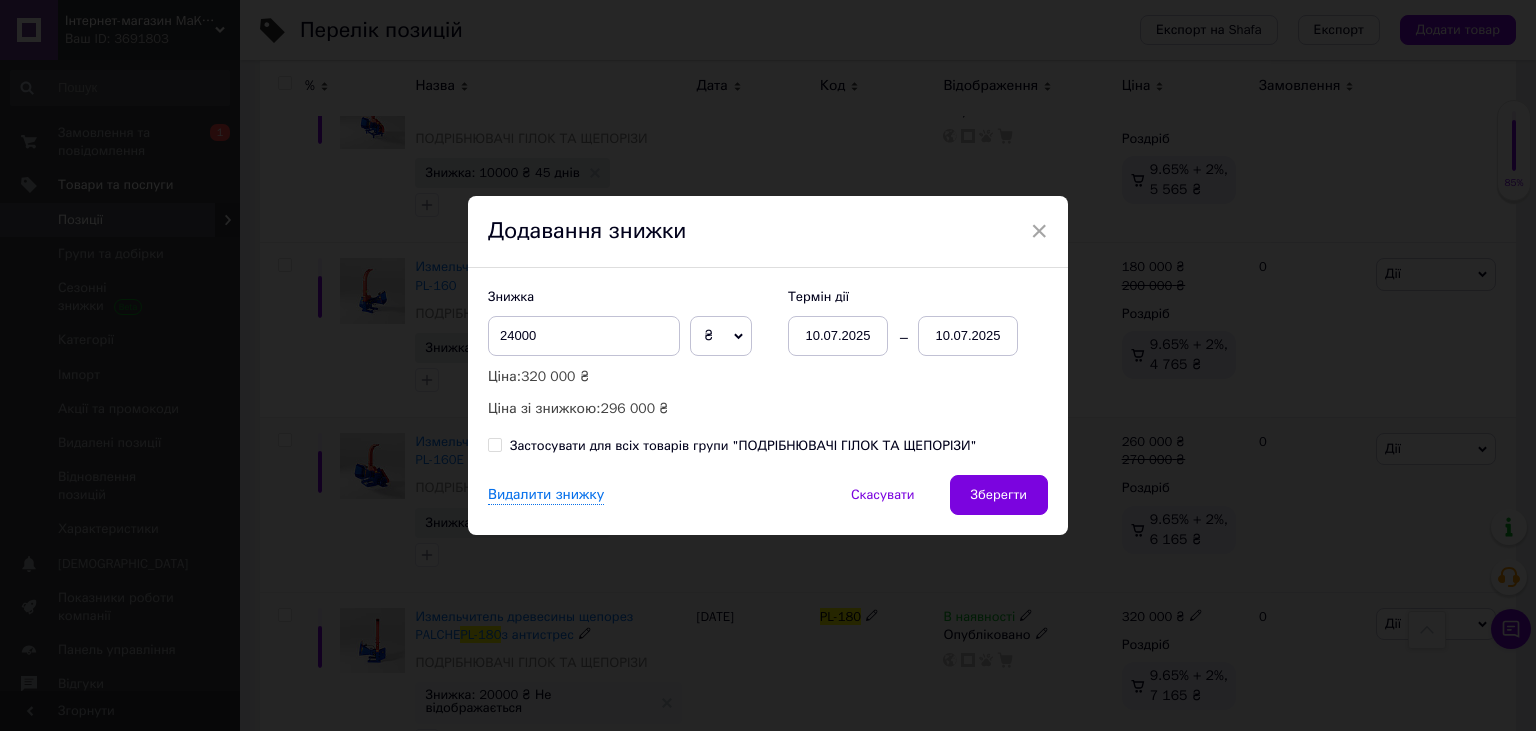 click on "10.07.2025" at bounding box center (968, 336) 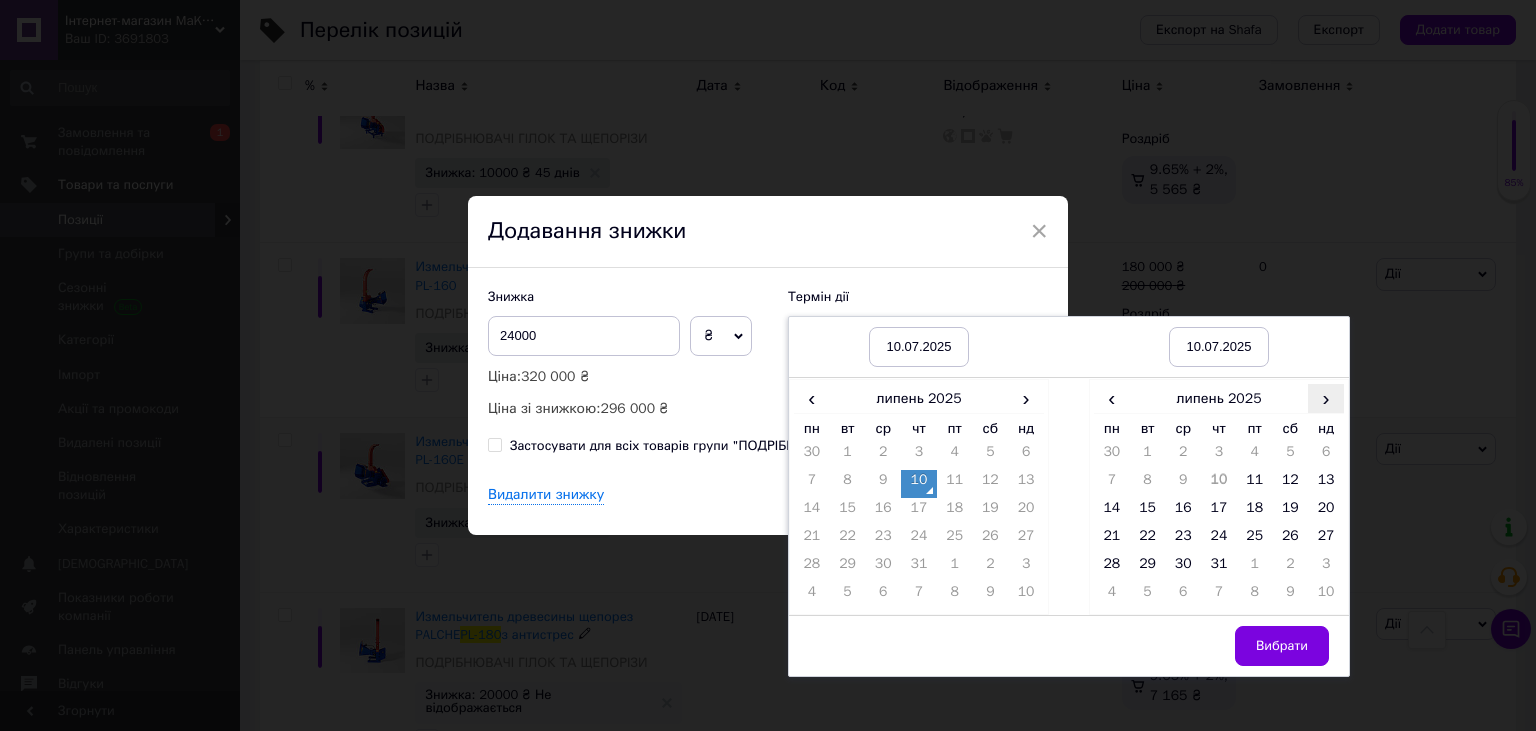 click on "›" at bounding box center [1326, 398] 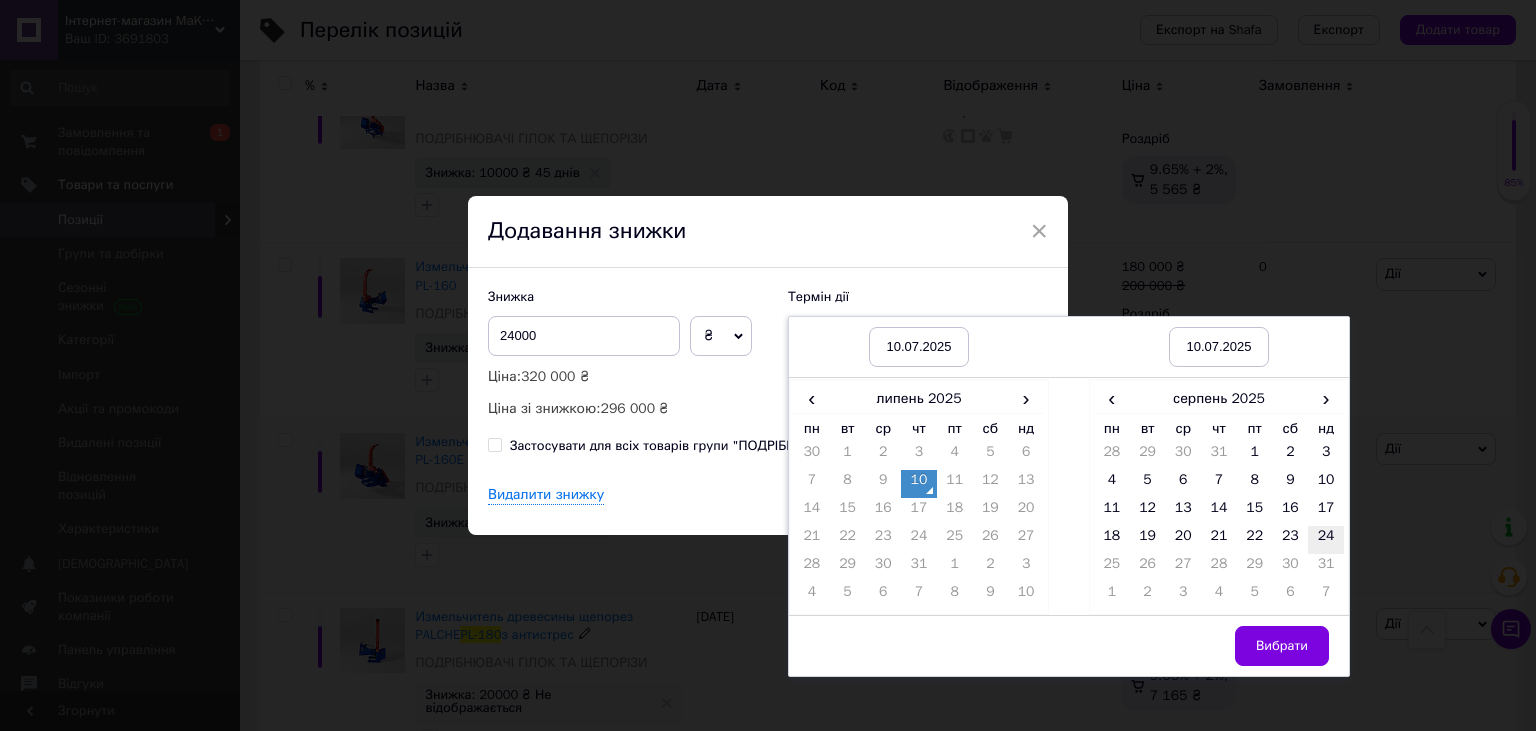 click on "24" at bounding box center [1326, 540] 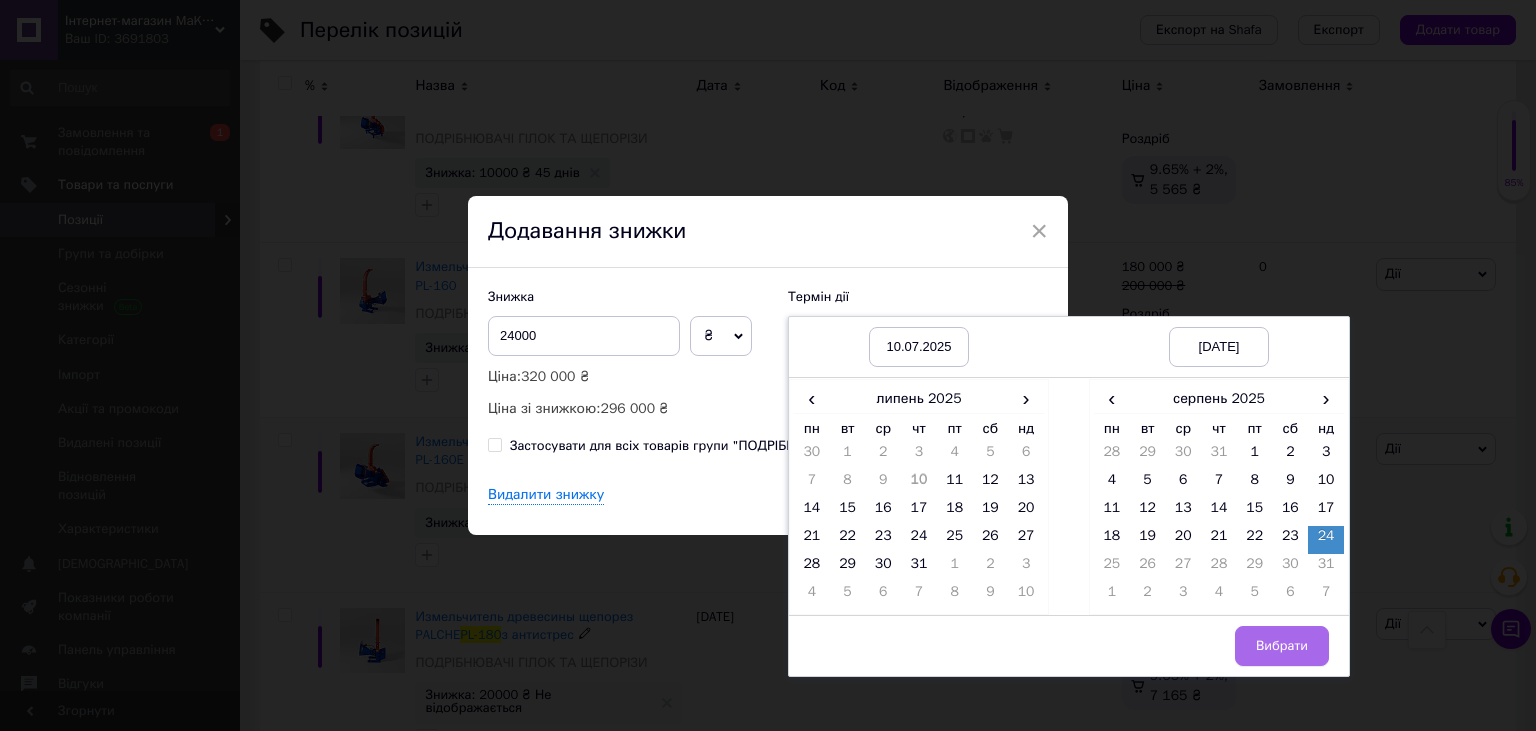 click on "Вибрати" at bounding box center [1282, 646] 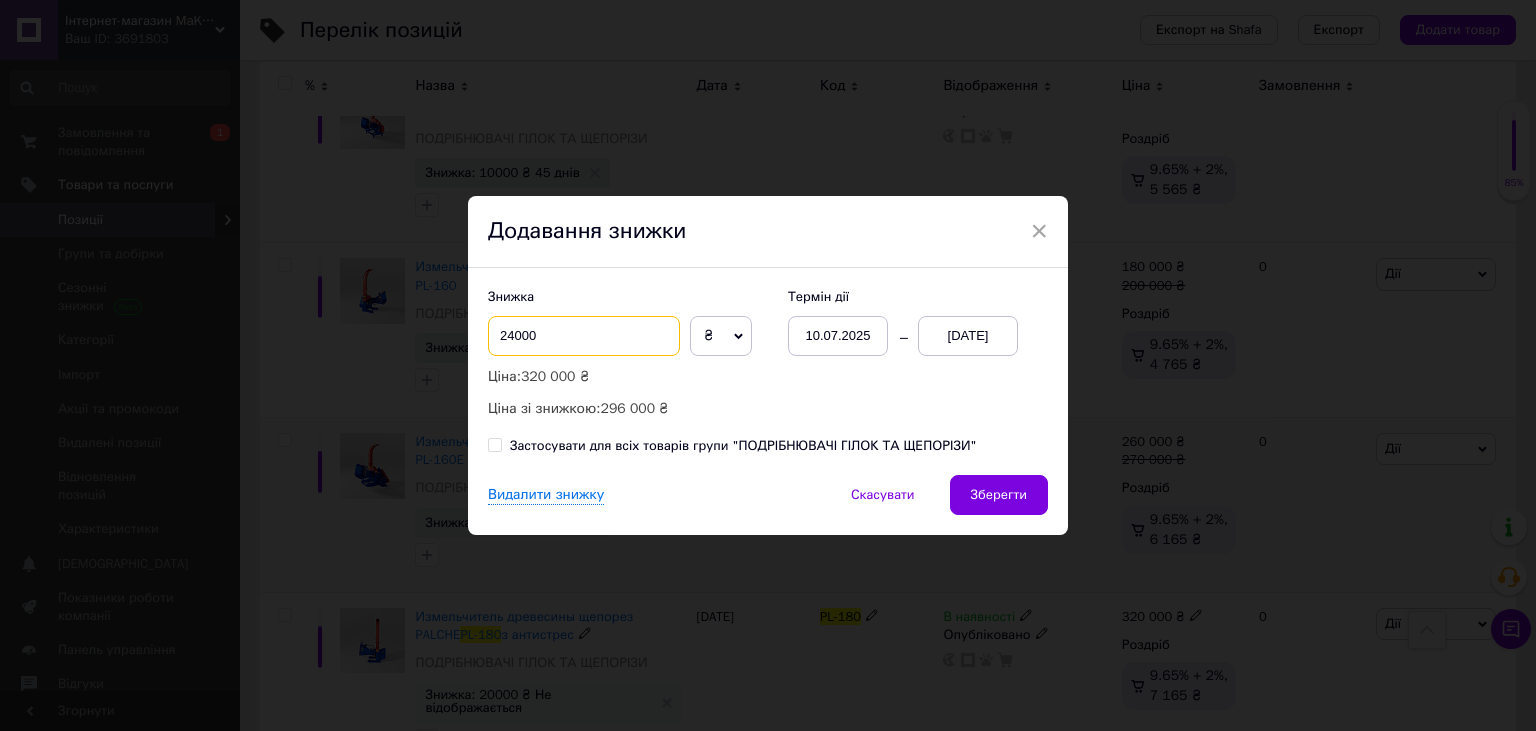 click on "24000" at bounding box center [584, 336] 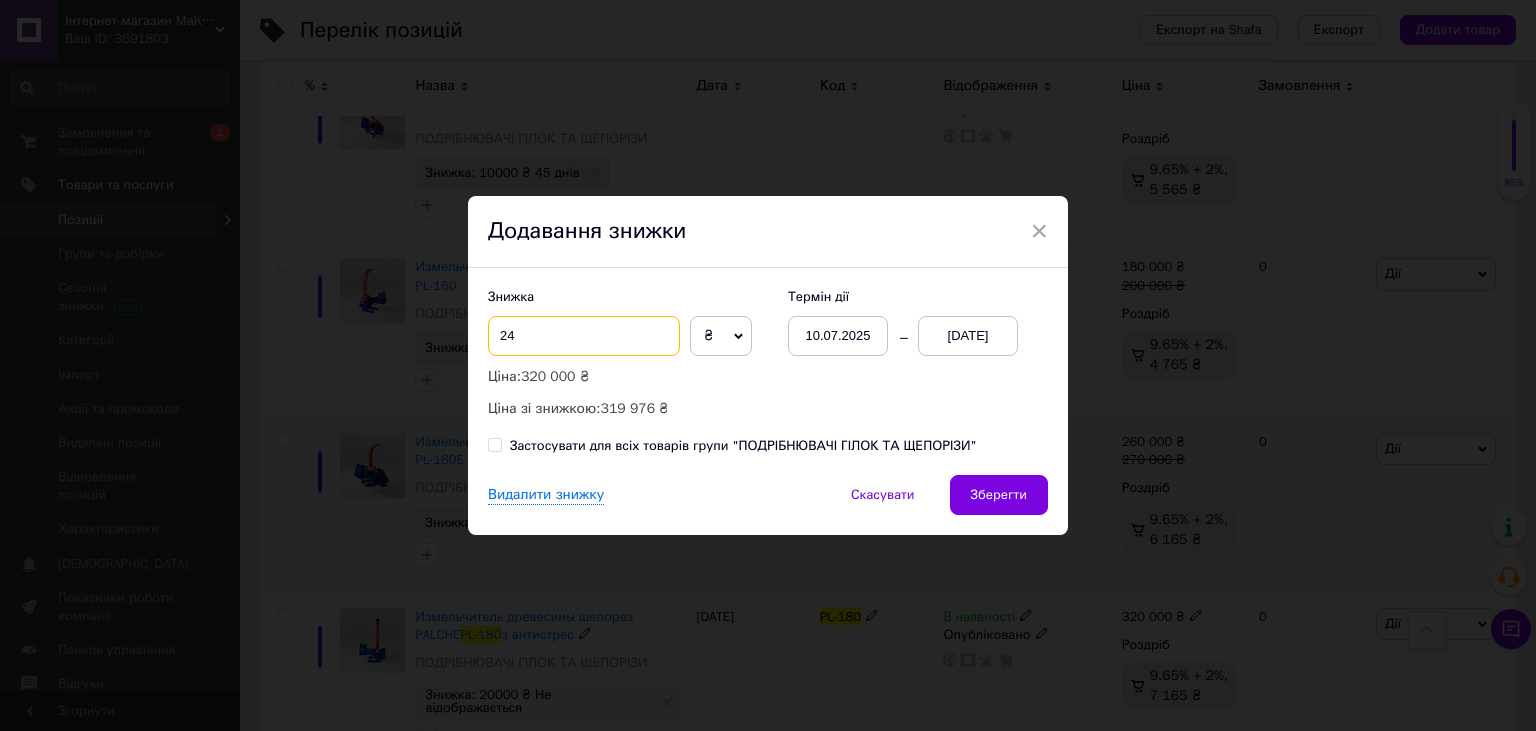 type on "2" 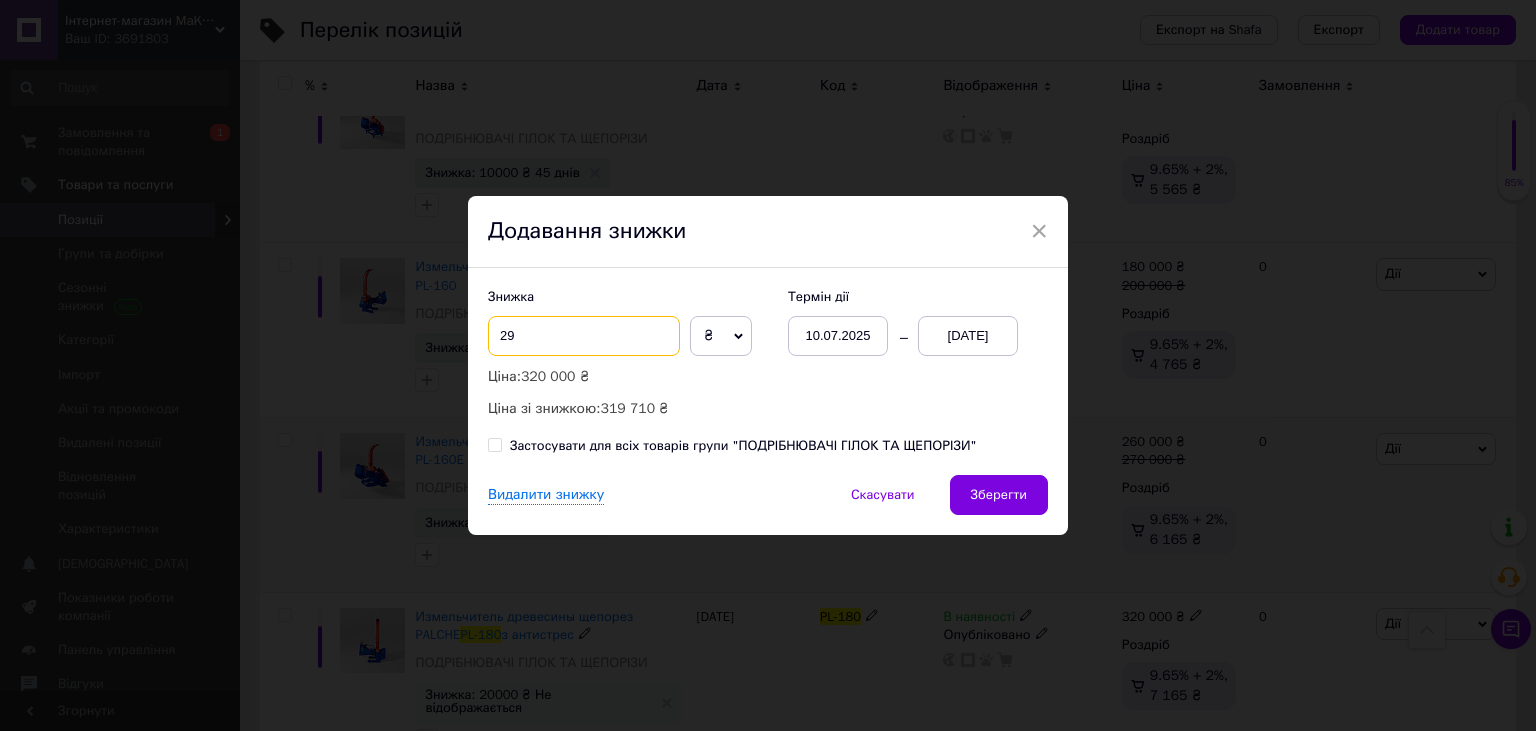 type on "2" 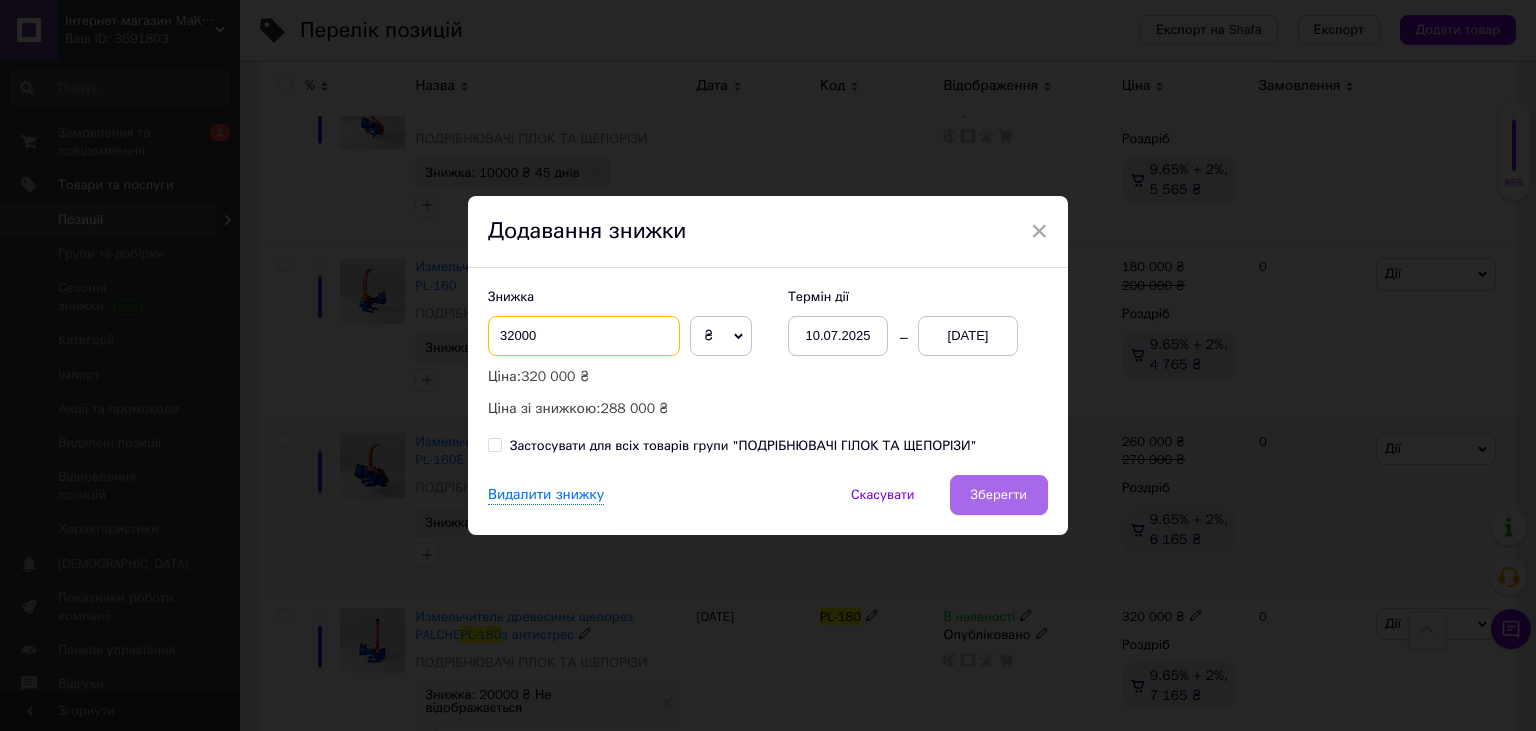 type on "32000" 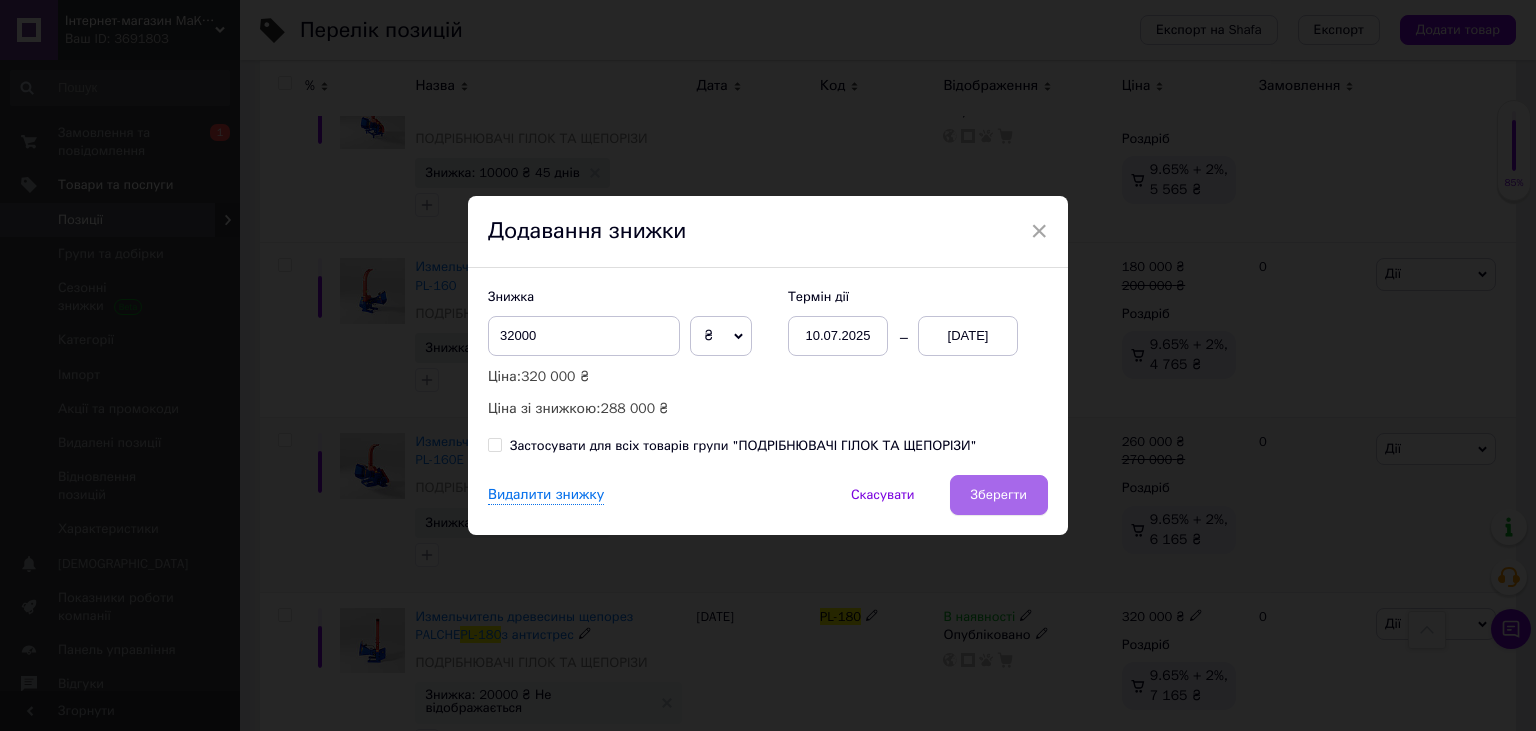 click on "Зберегти" at bounding box center [999, 495] 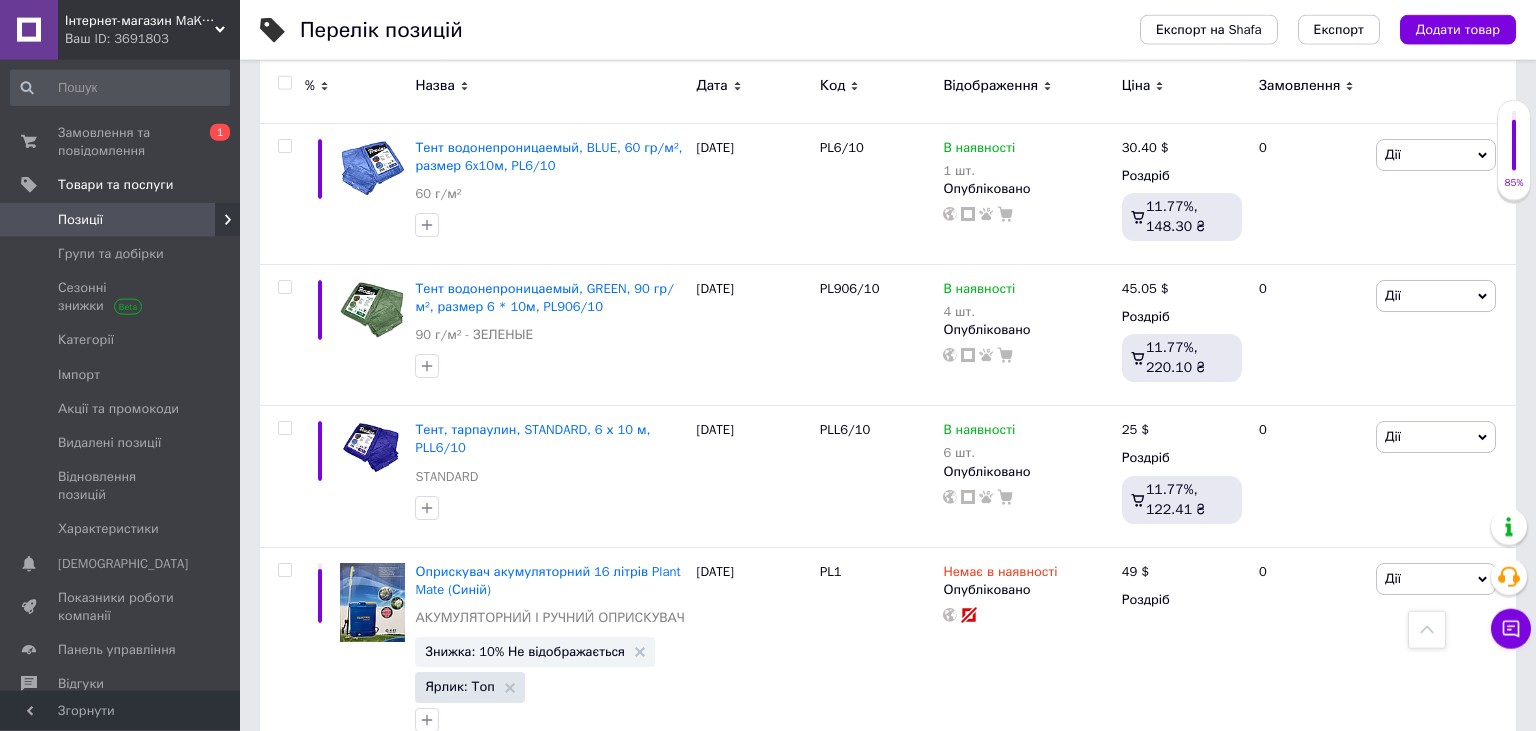 scroll, scrollTop: 8854, scrollLeft: 0, axis: vertical 